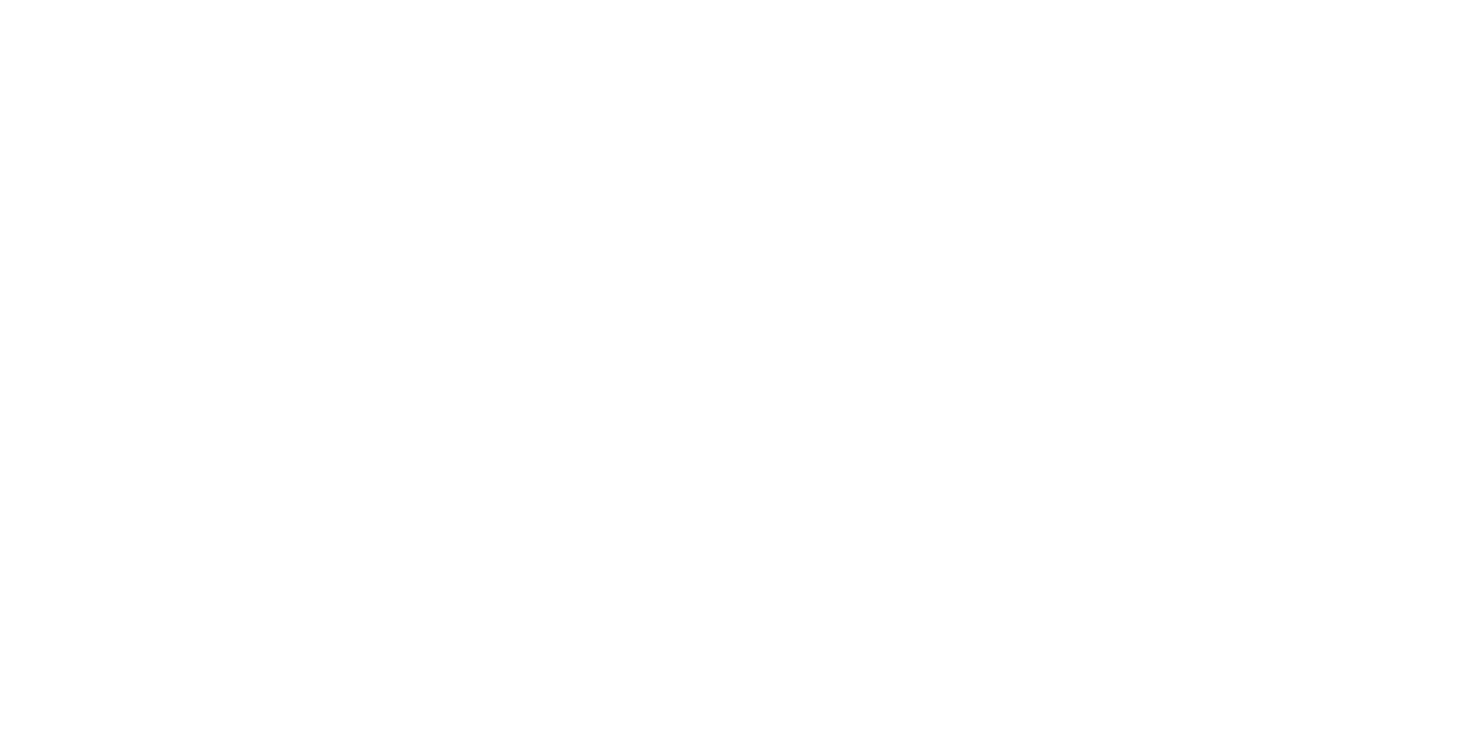 scroll, scrollTop: 0, scrollLeft: 0, axis: both 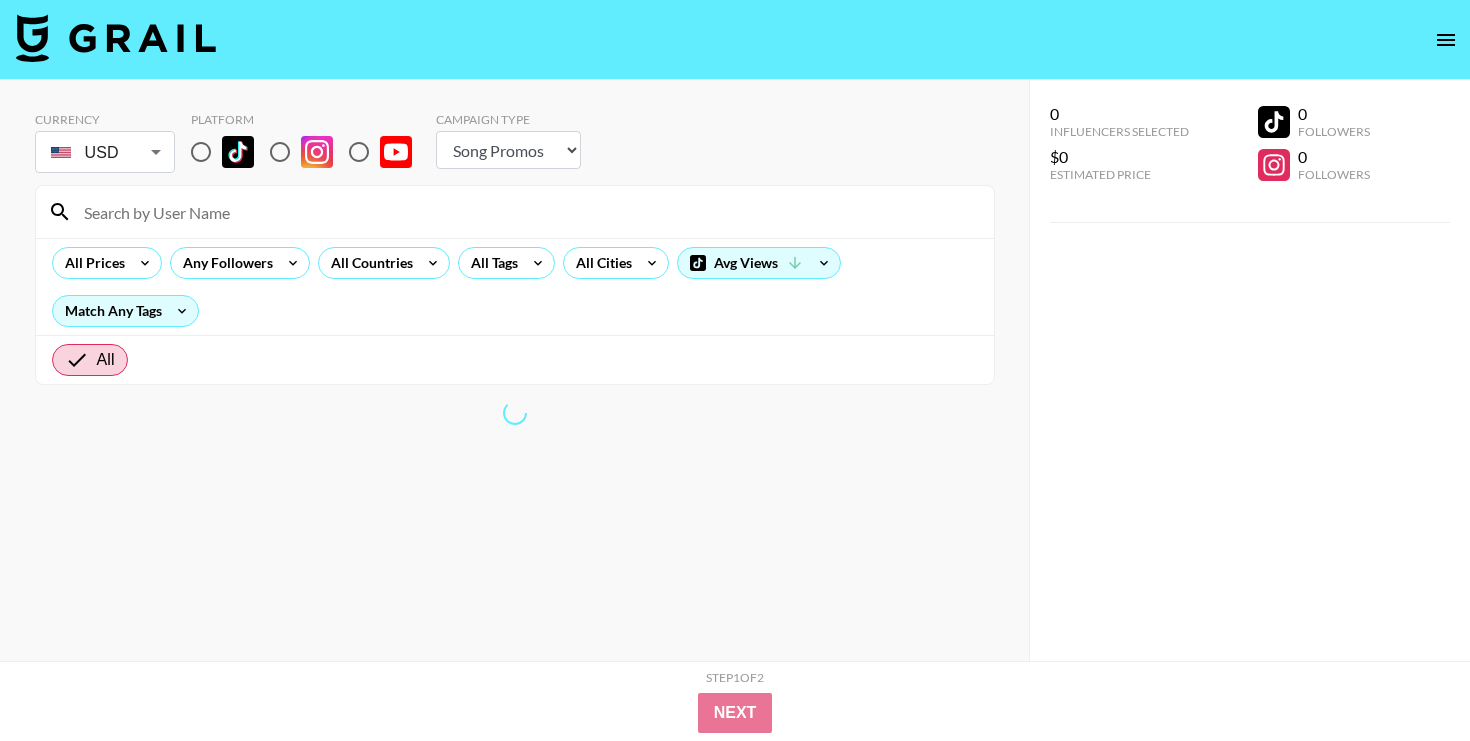 click at bounding box center (201, 152) 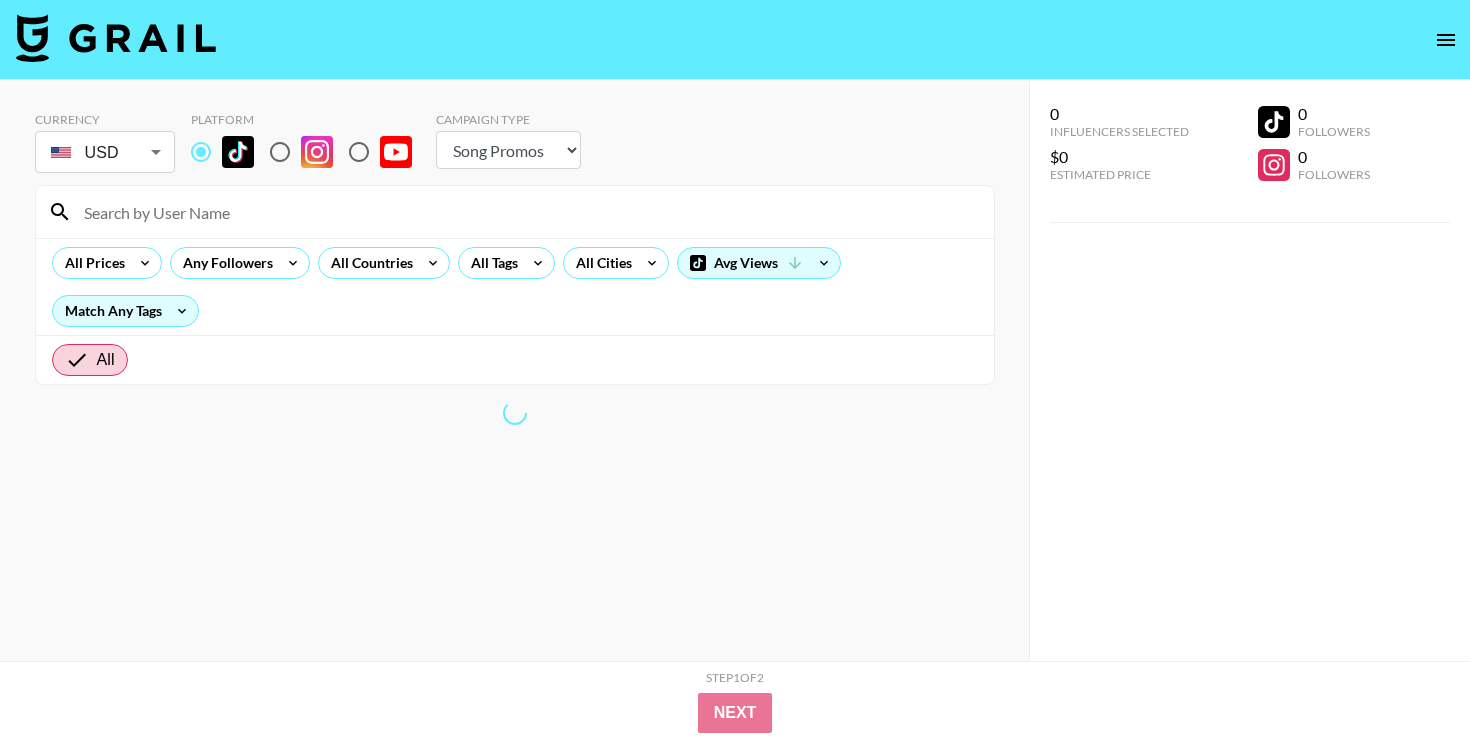 click at bounding box center (527, 212) 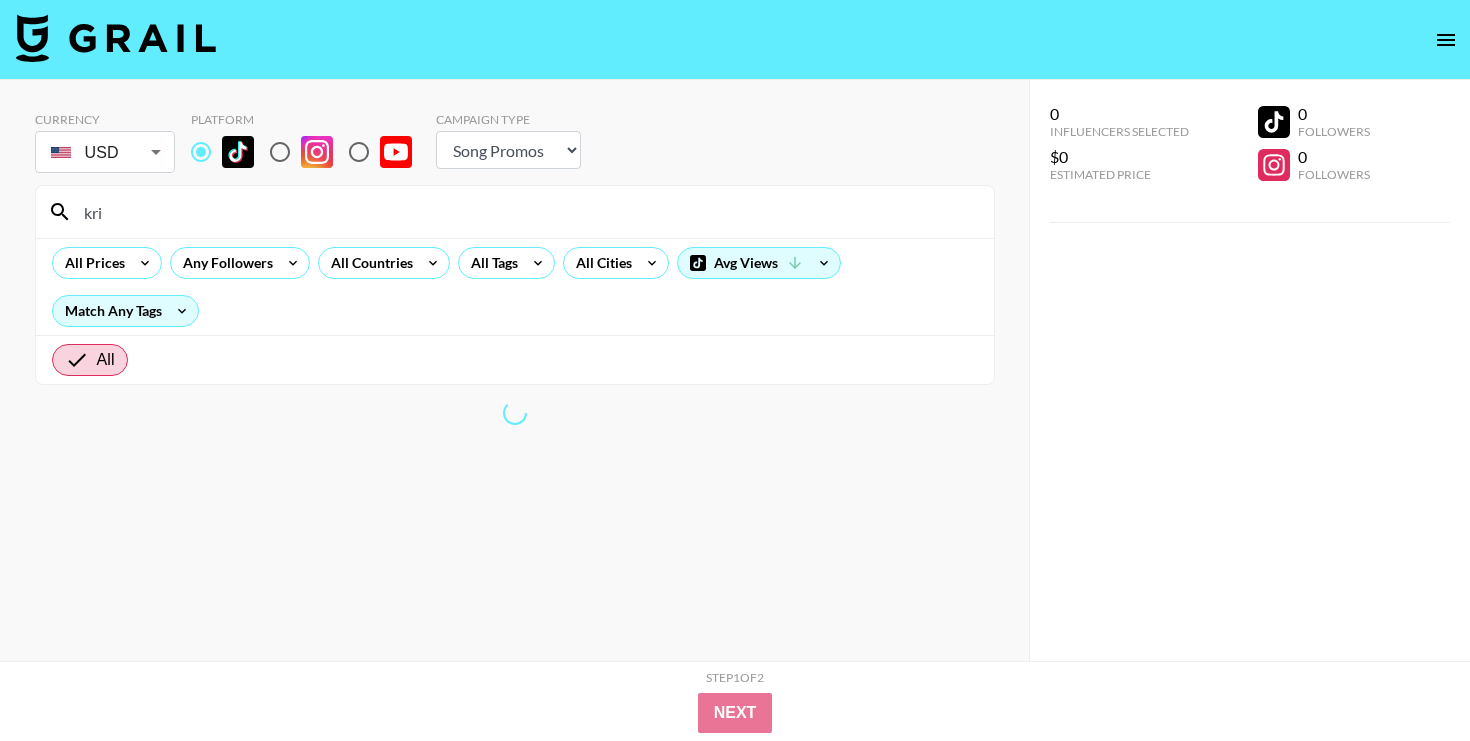 click on "kri" at bounding box center [527, 212] 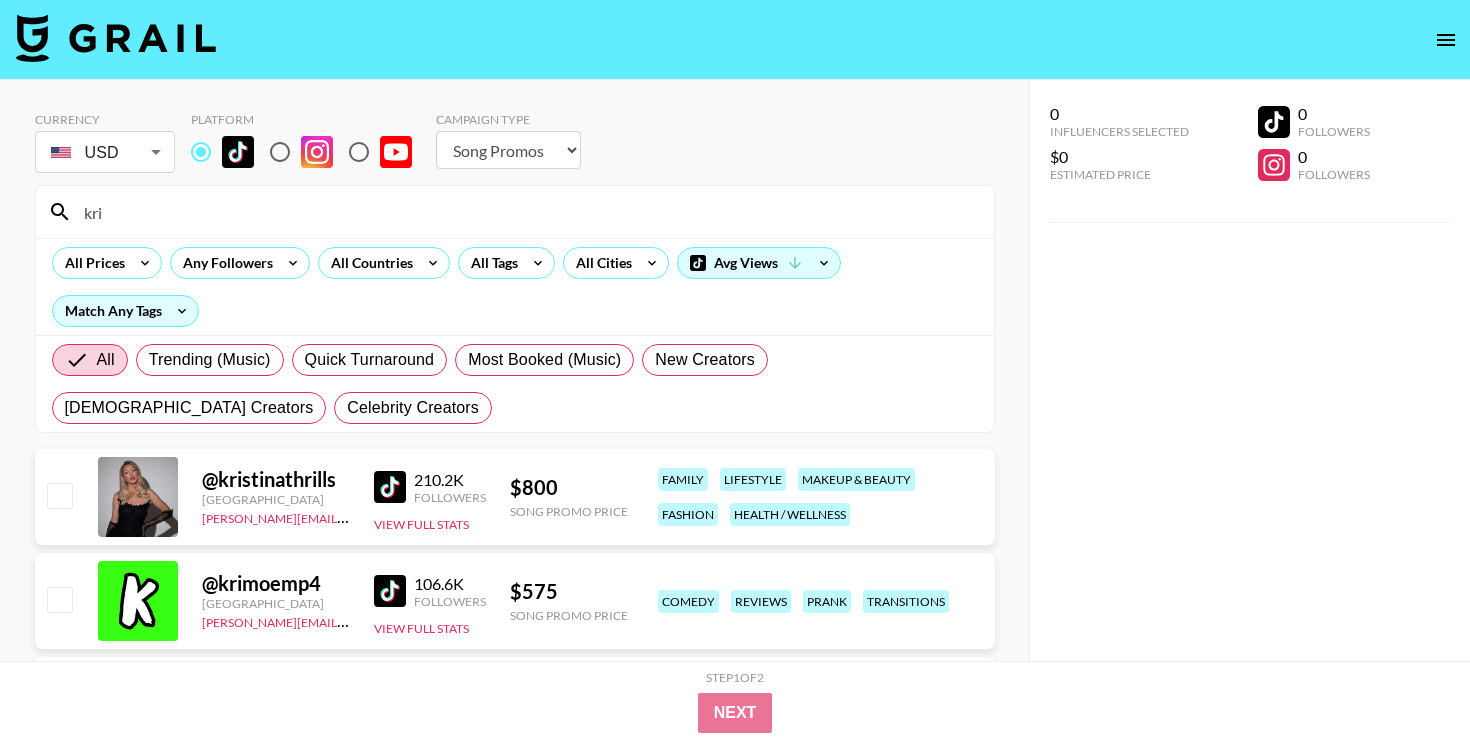 click on "kri" at bounding box center (527, 212) 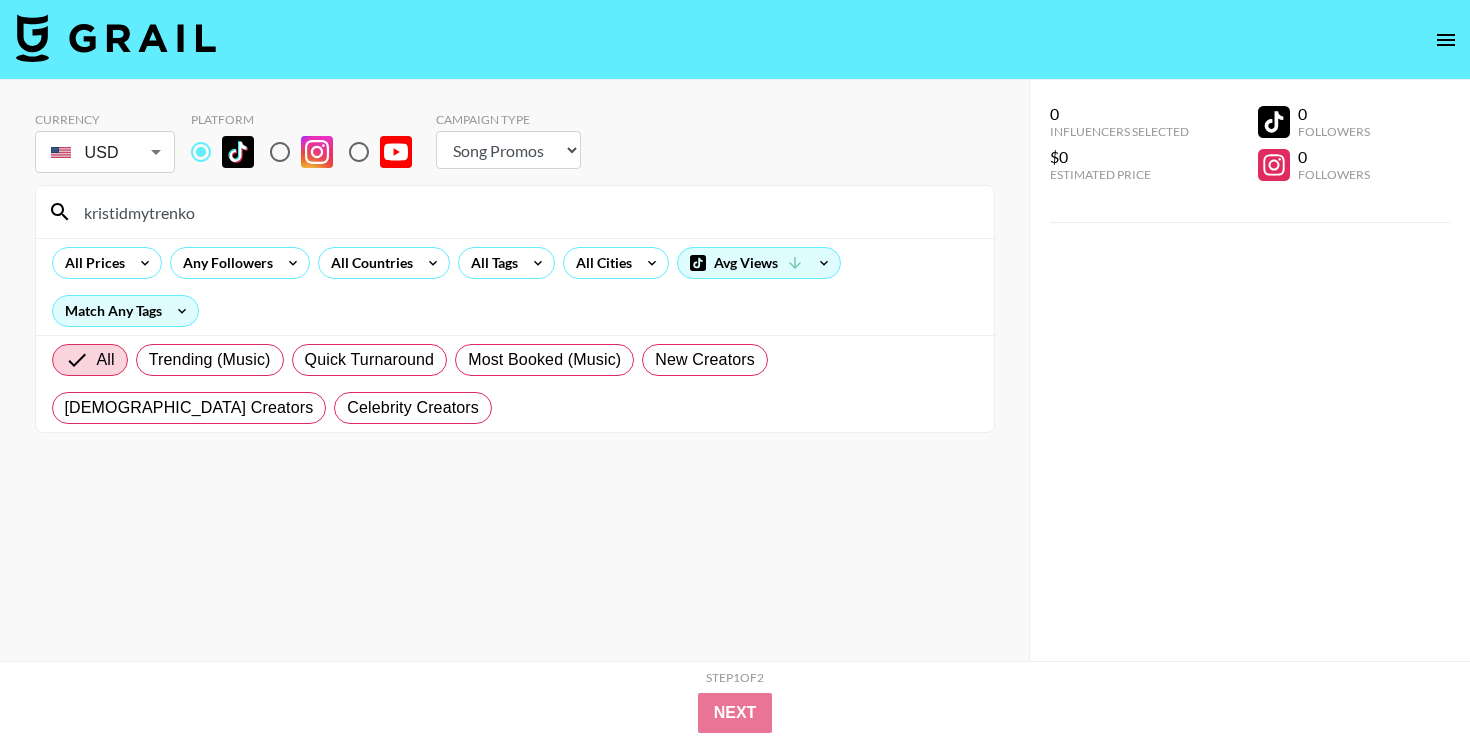 type on "kristidmytrenko" 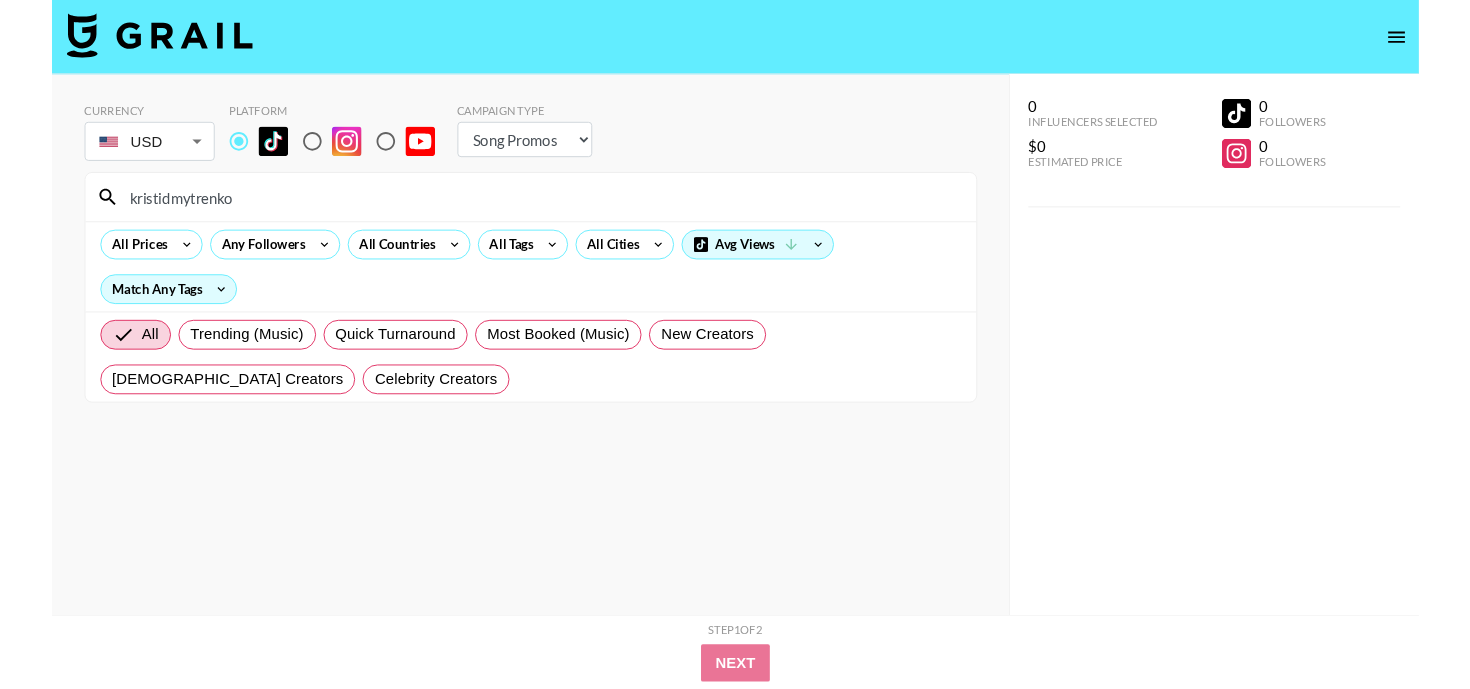 scroll, scrollTop: 80, scrollLeft: 0, axis: vertical 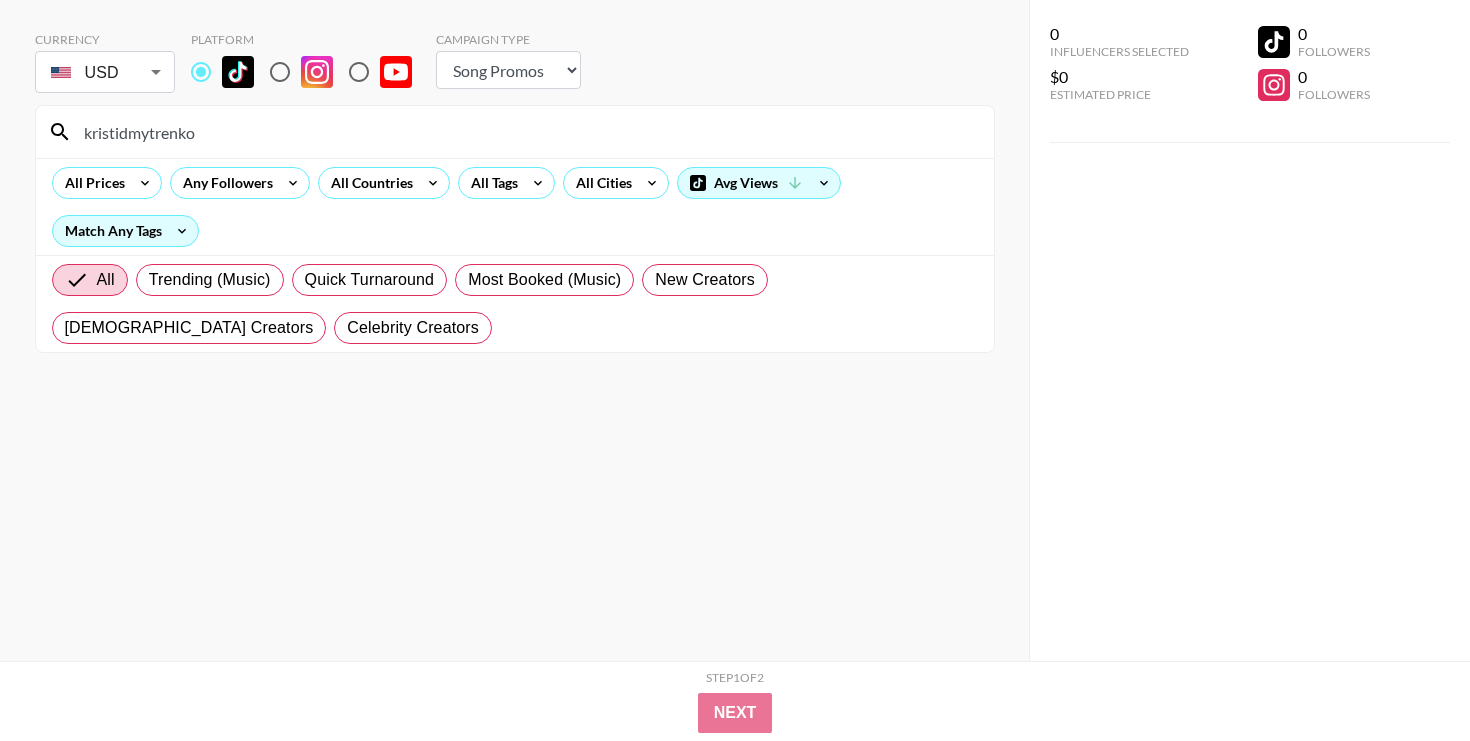 click on "Choose Type... Song Promos Brand Promos" at bounding box center [508, 70] 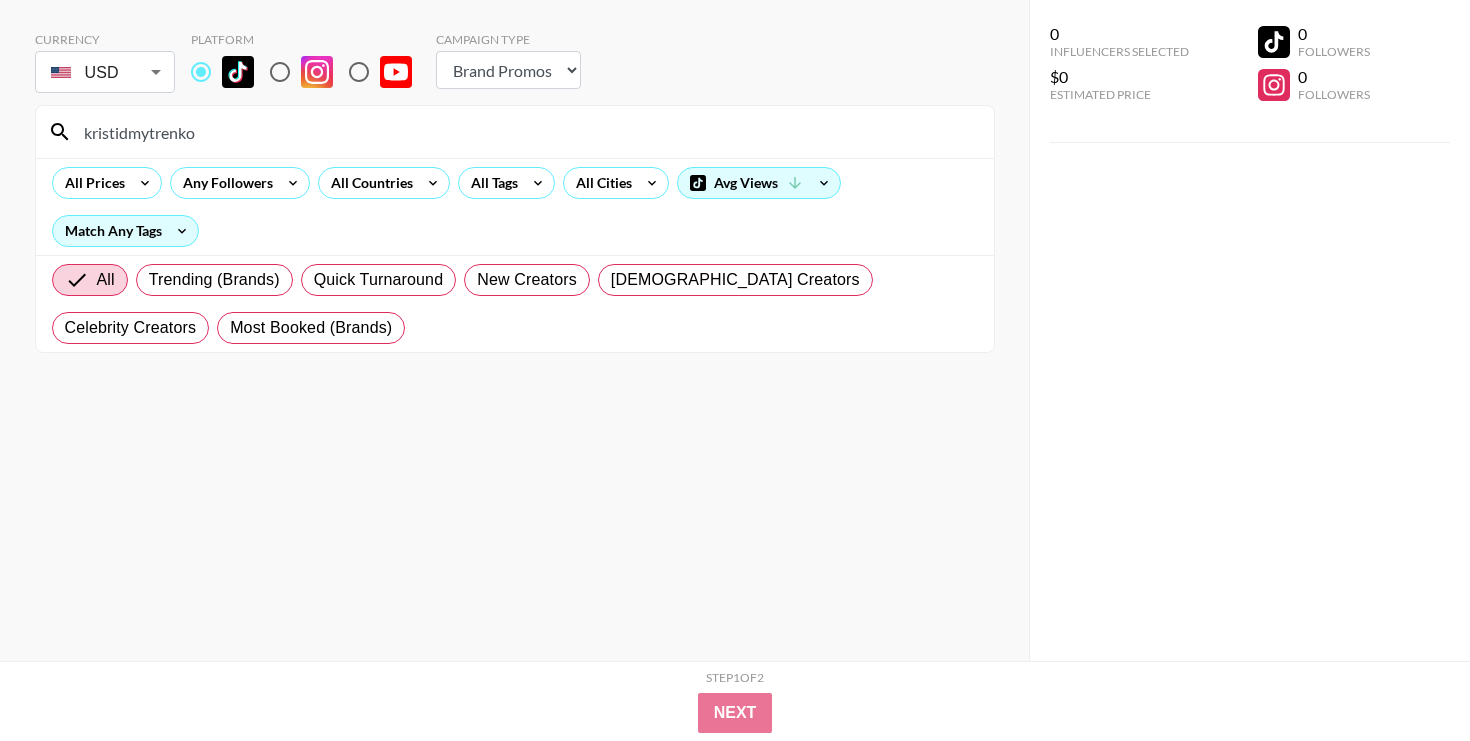 click on "kristidmytrenko" at bounding box center [527, 132] 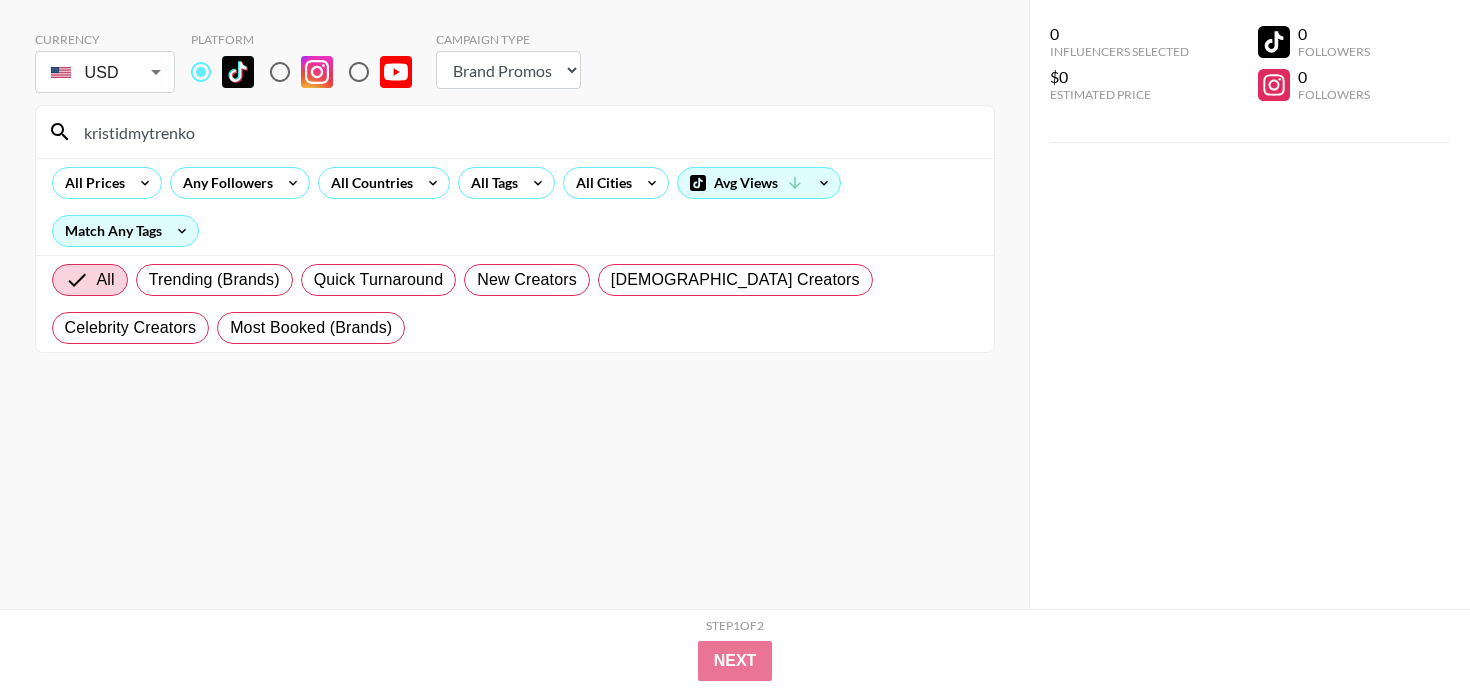 click on "kristidmytrenko" at bounding box center (527, 132) 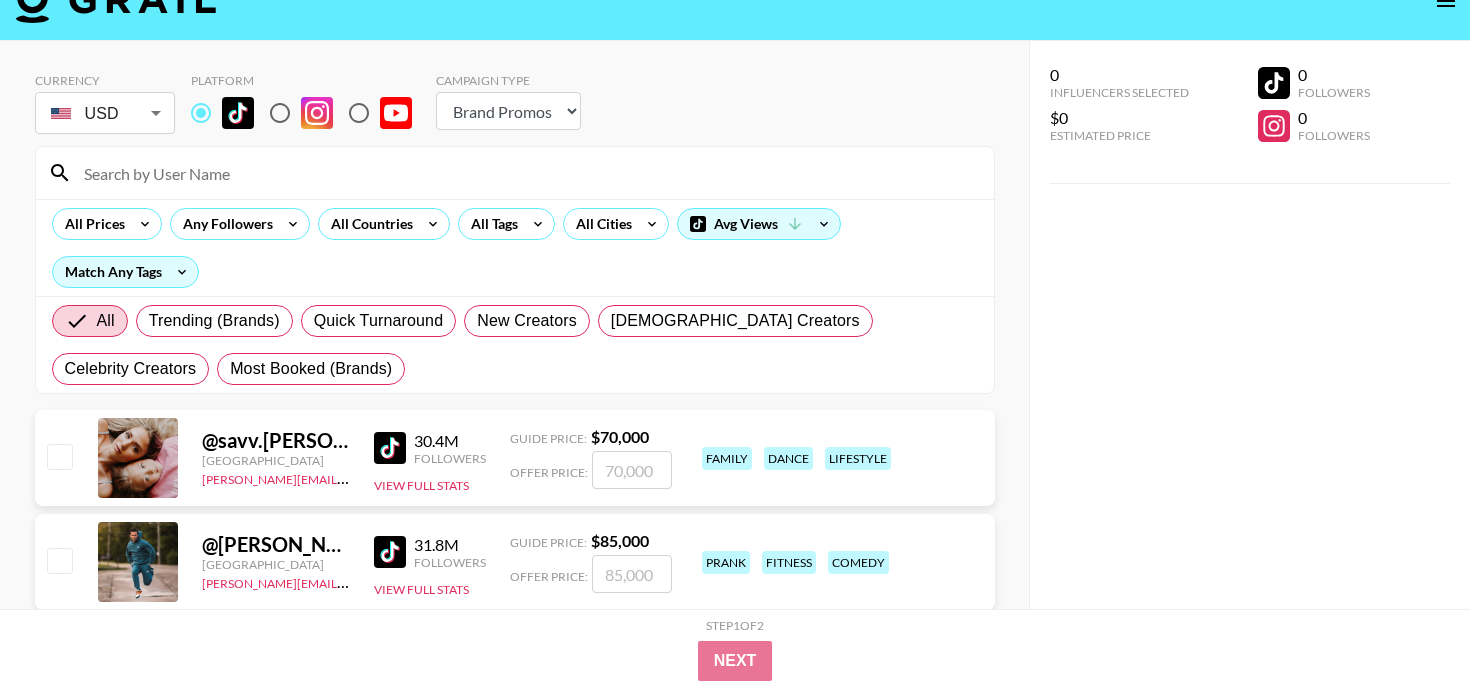 scroll, scrollTop: 44, scrollLeft: 0, axis: vertical 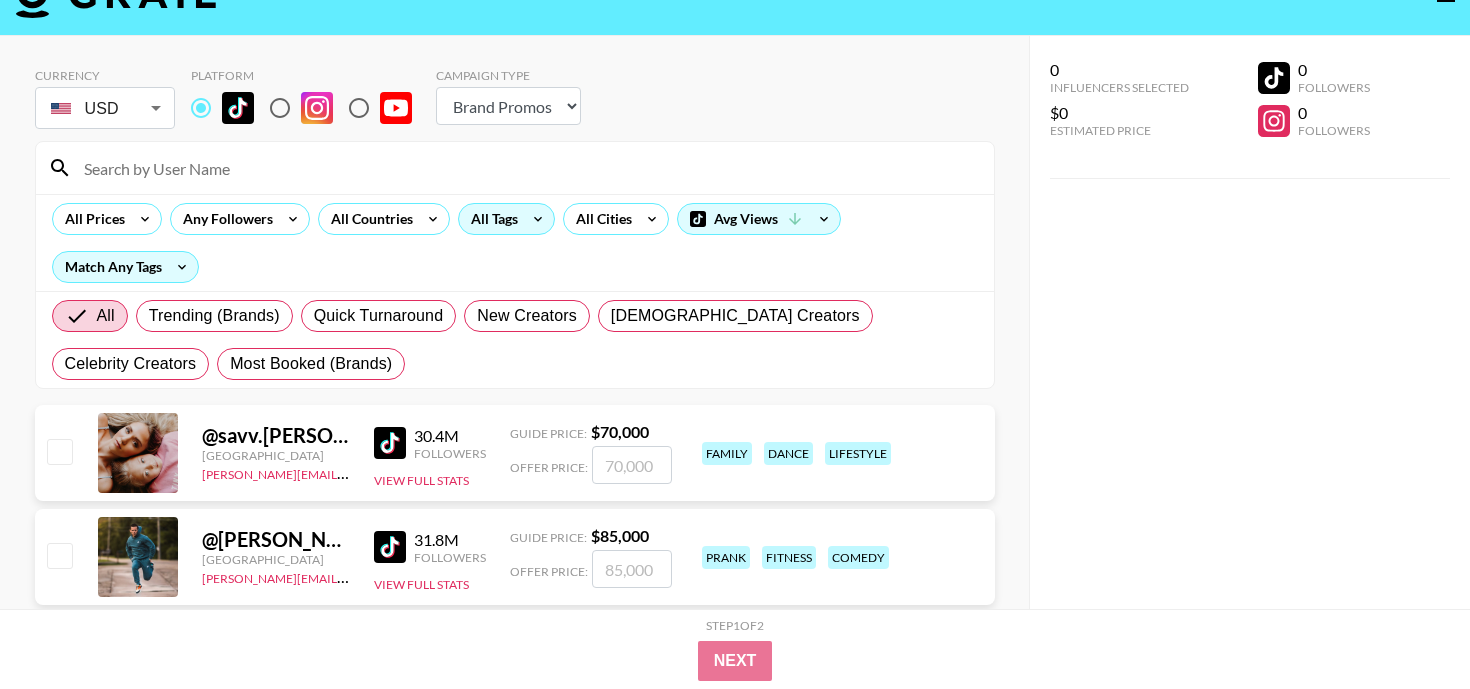 type 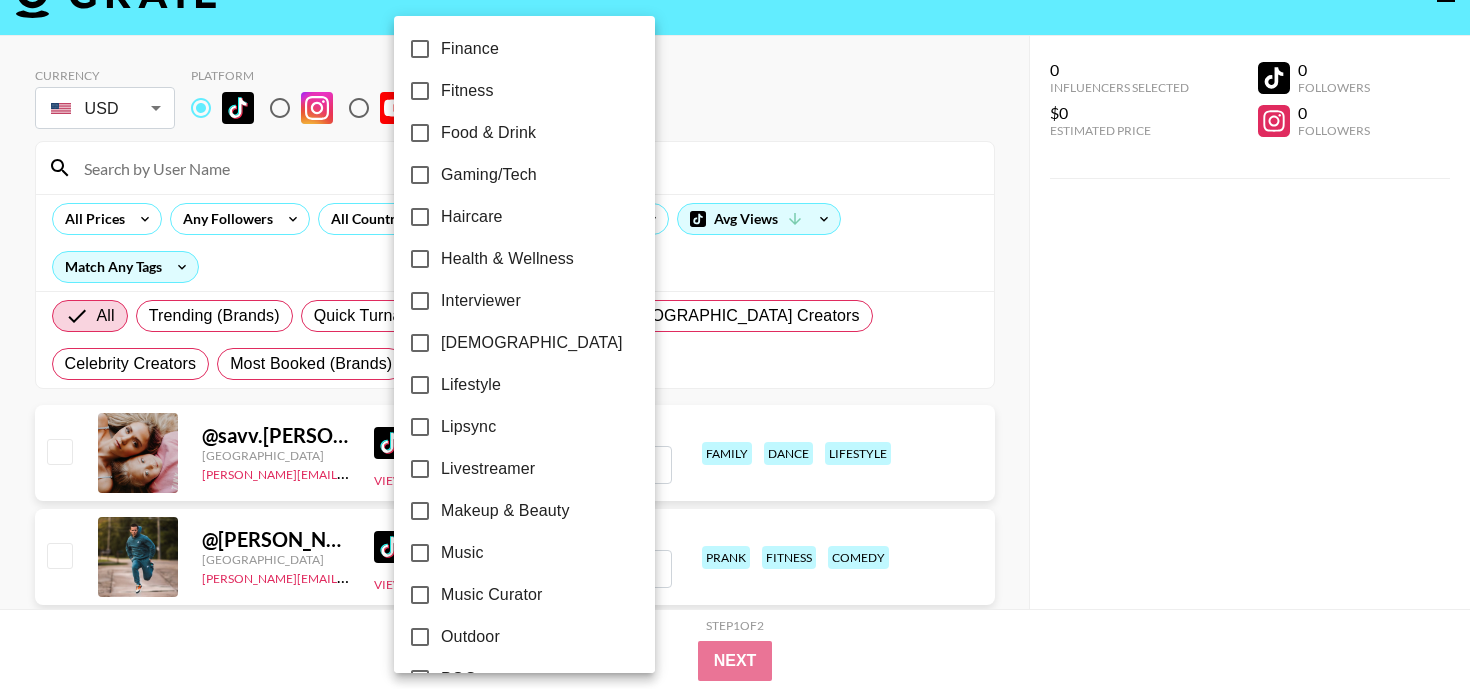scroll, scrollTop: 688, scrollLeft: 0, axis: vertical 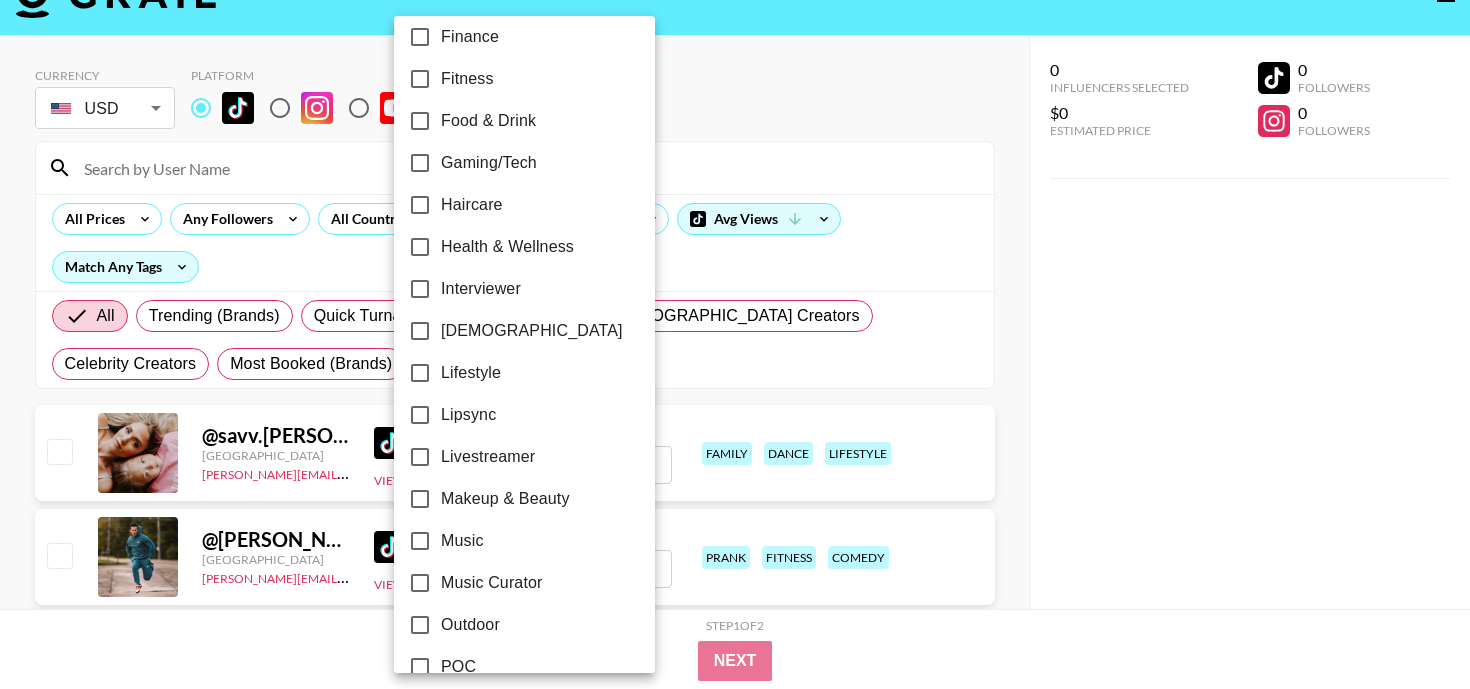 click on "Fitness" at bounding box center [420, 79] 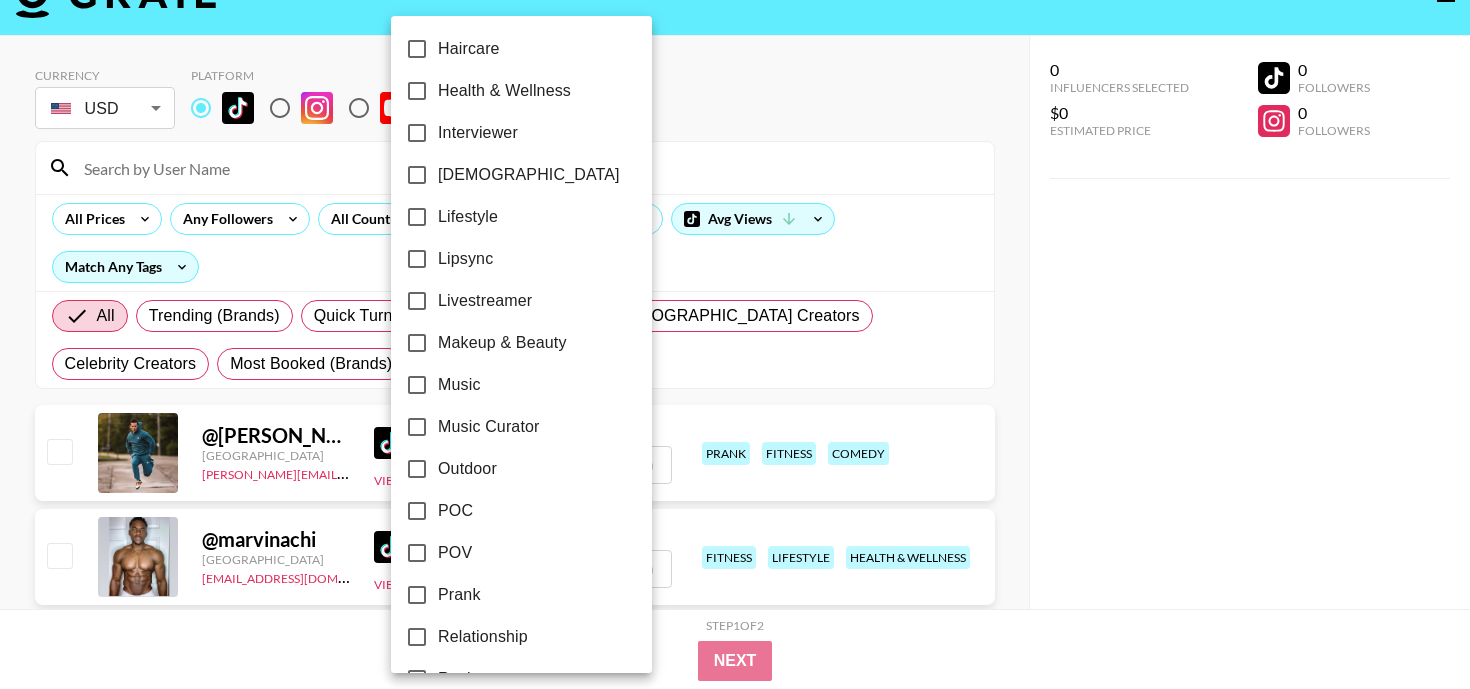 scroll, scrollTop: 849, scrollLeft: 0, axis: vertical 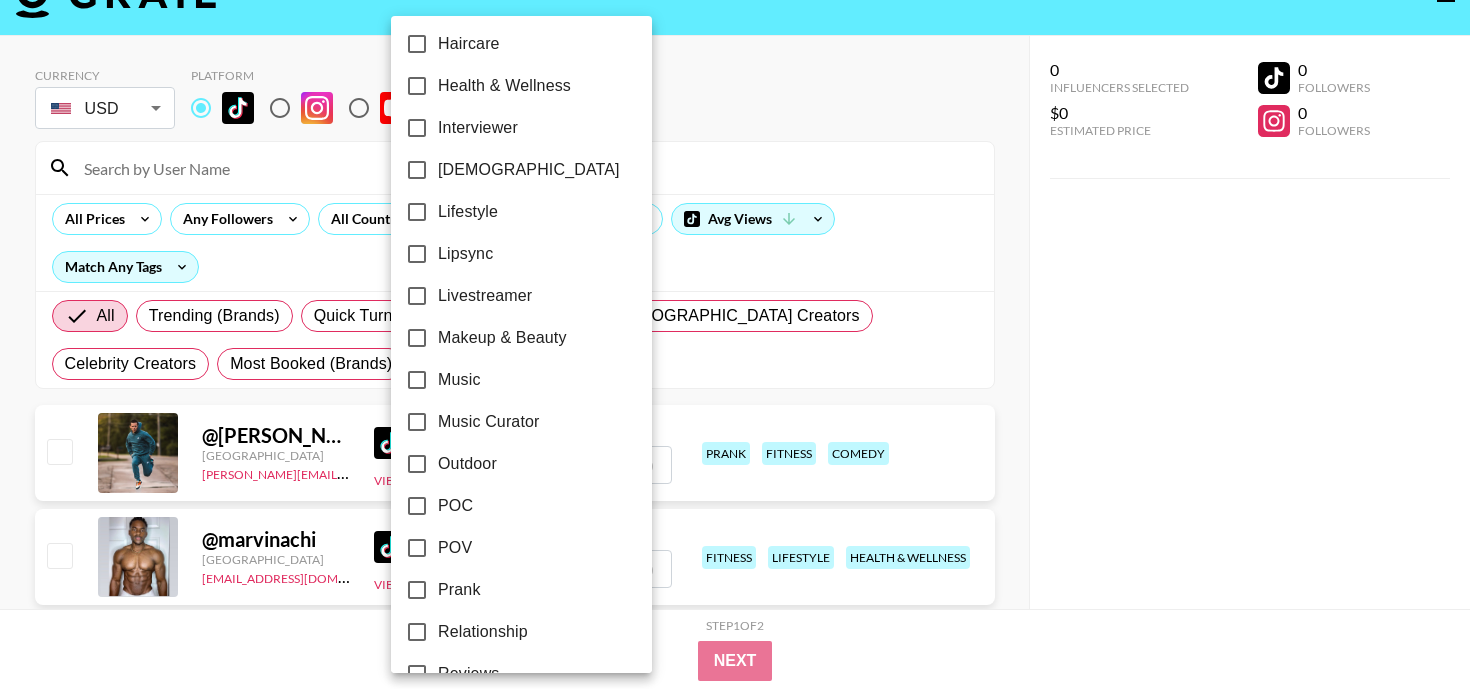 click on "Makeup & Beauty" at bounding box center (502, 338) 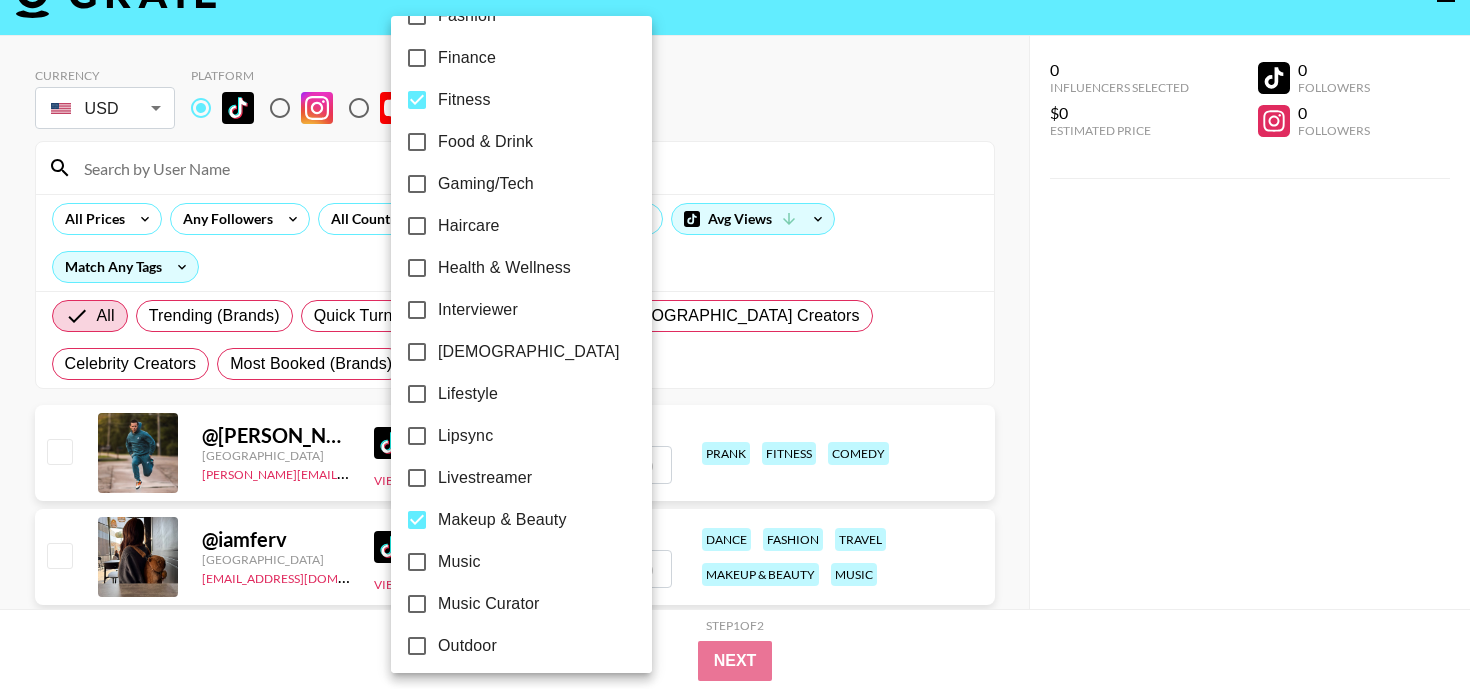 scroll, scrollTop: 655, scrollLeft: 0, axis: vertical 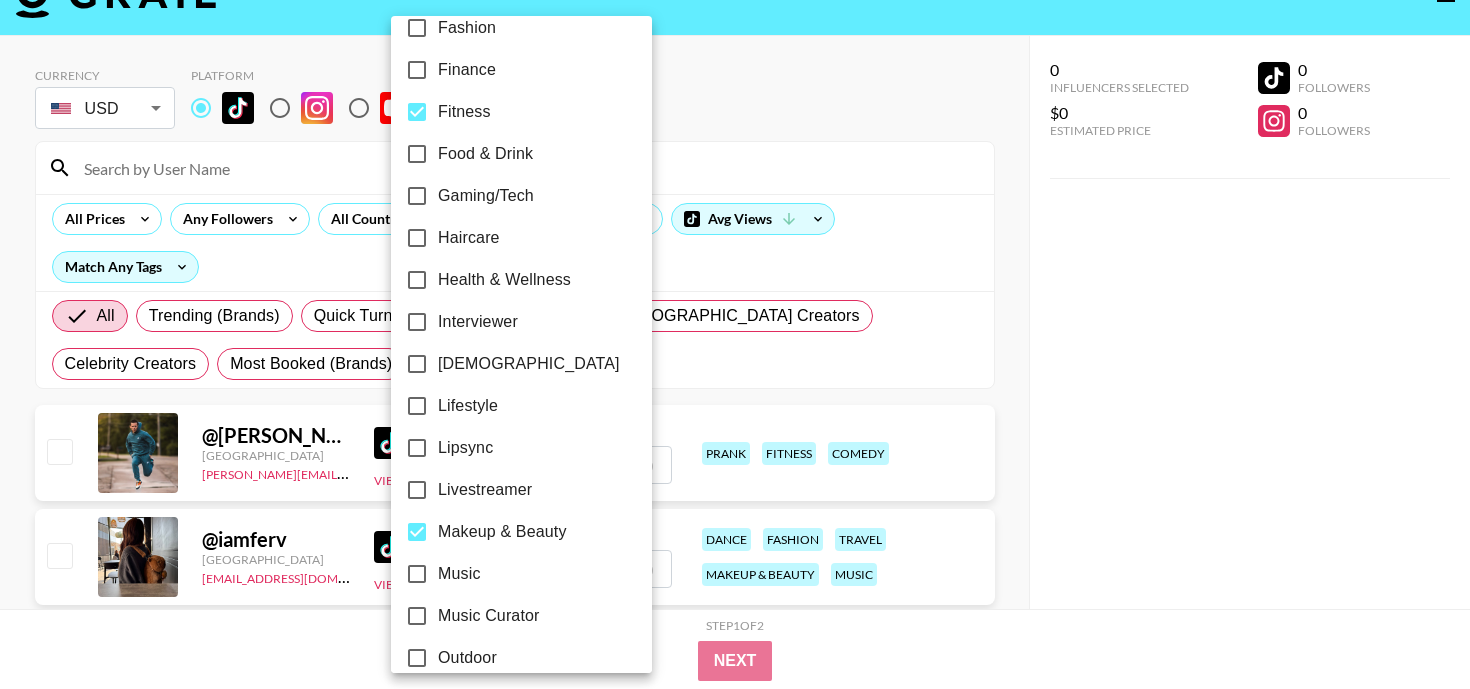 click on "Fitness" at bounding box center [464, 112] 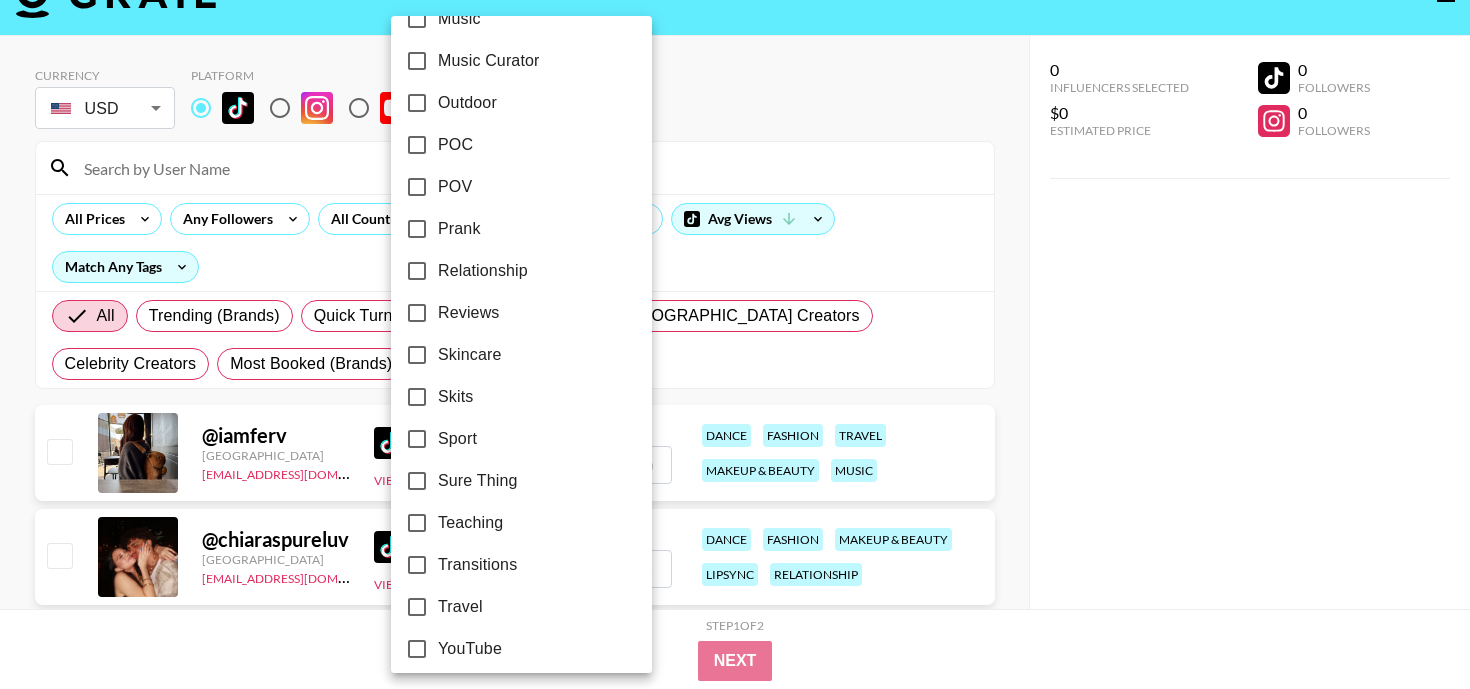 scroll, scrollTop: 1223, scrollLeft: 0, axis: vertical 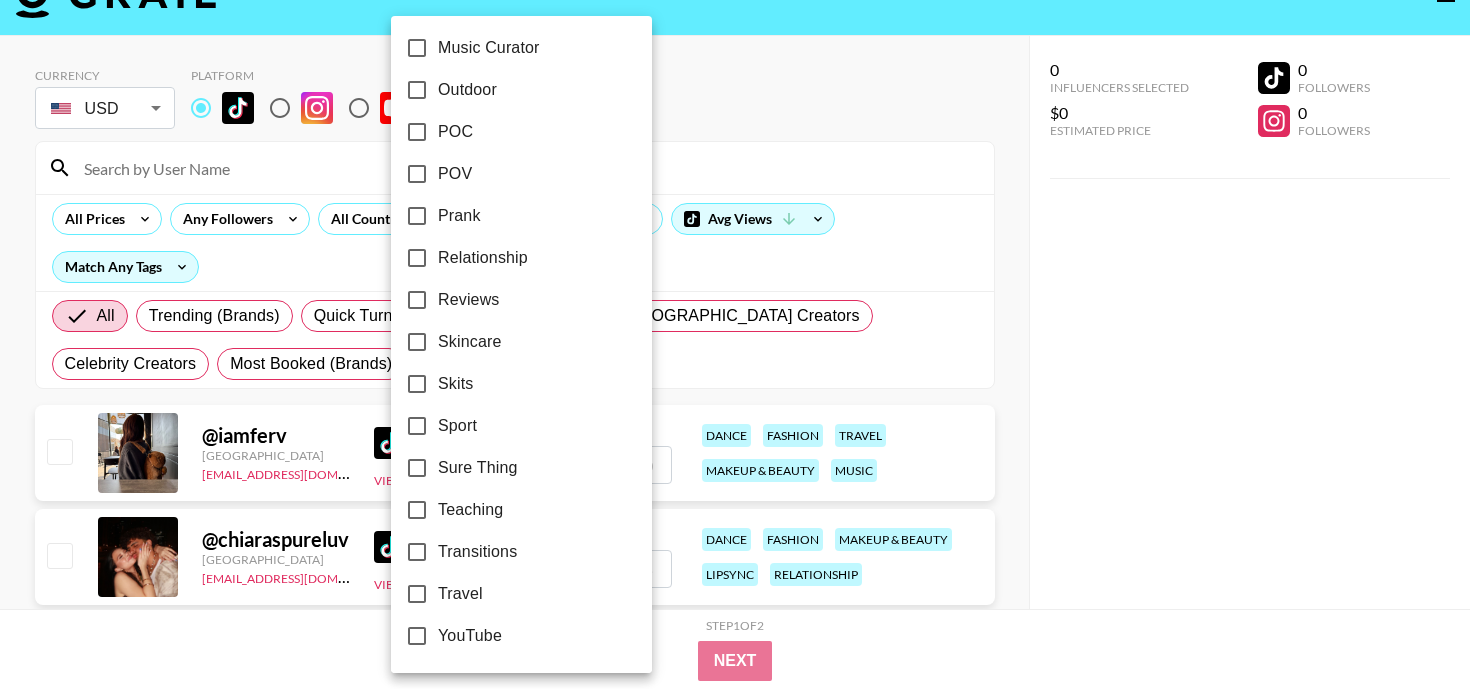 click at bounding box center (735, 344) 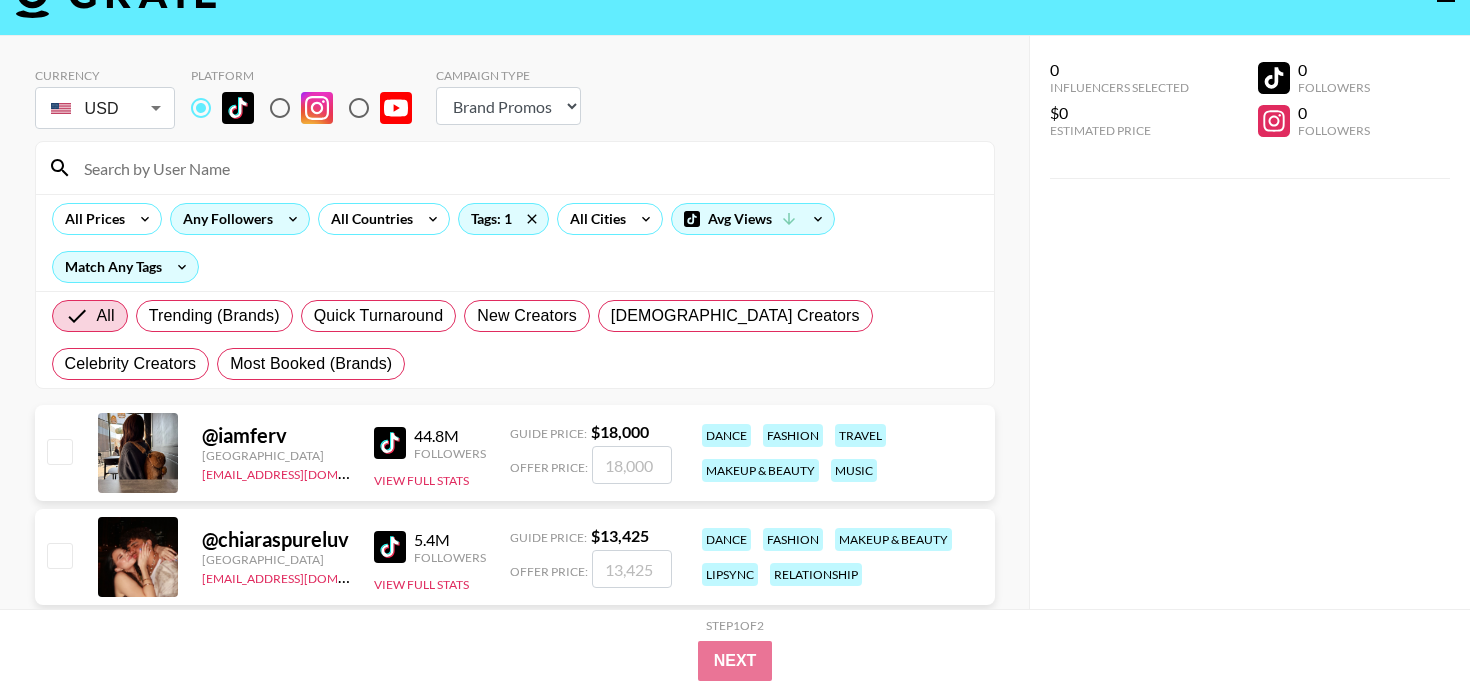 click on "Any Followers" at bounding box center (240, 219) 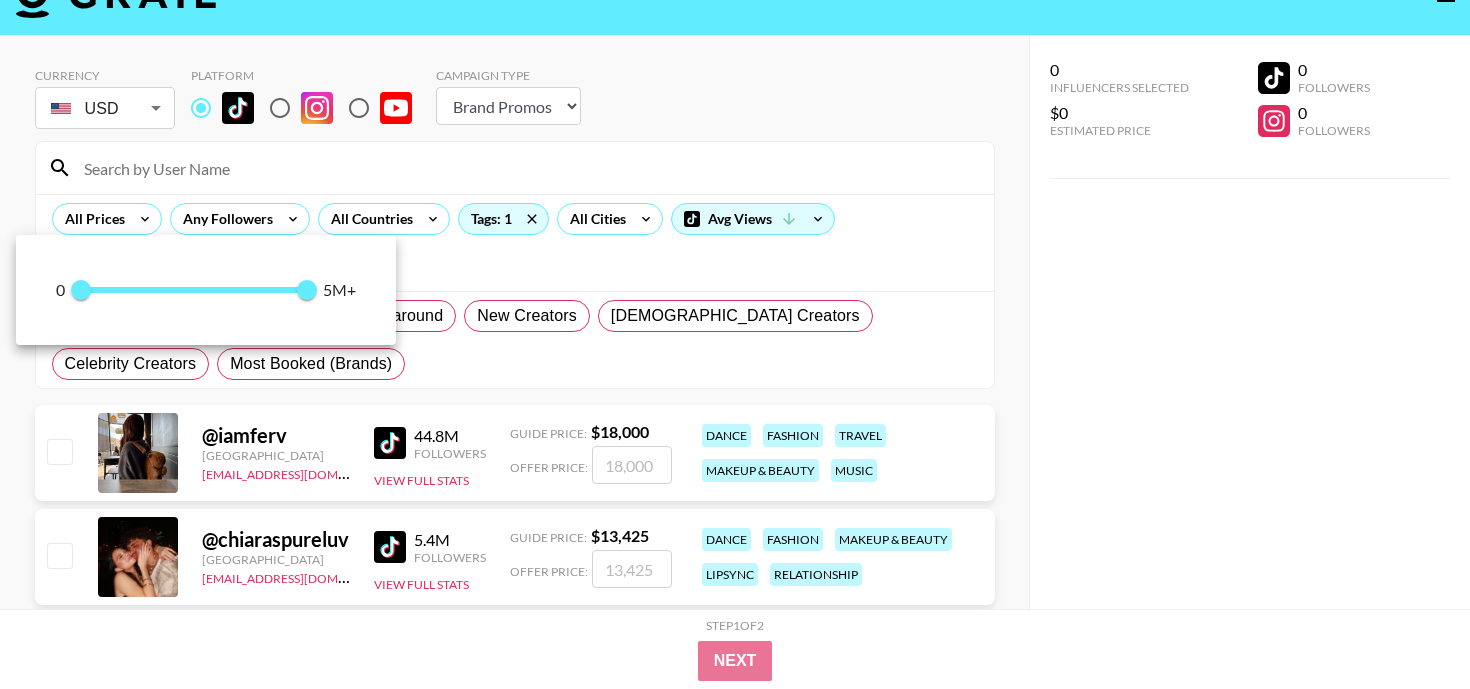 click at bounding box center (735, 344) 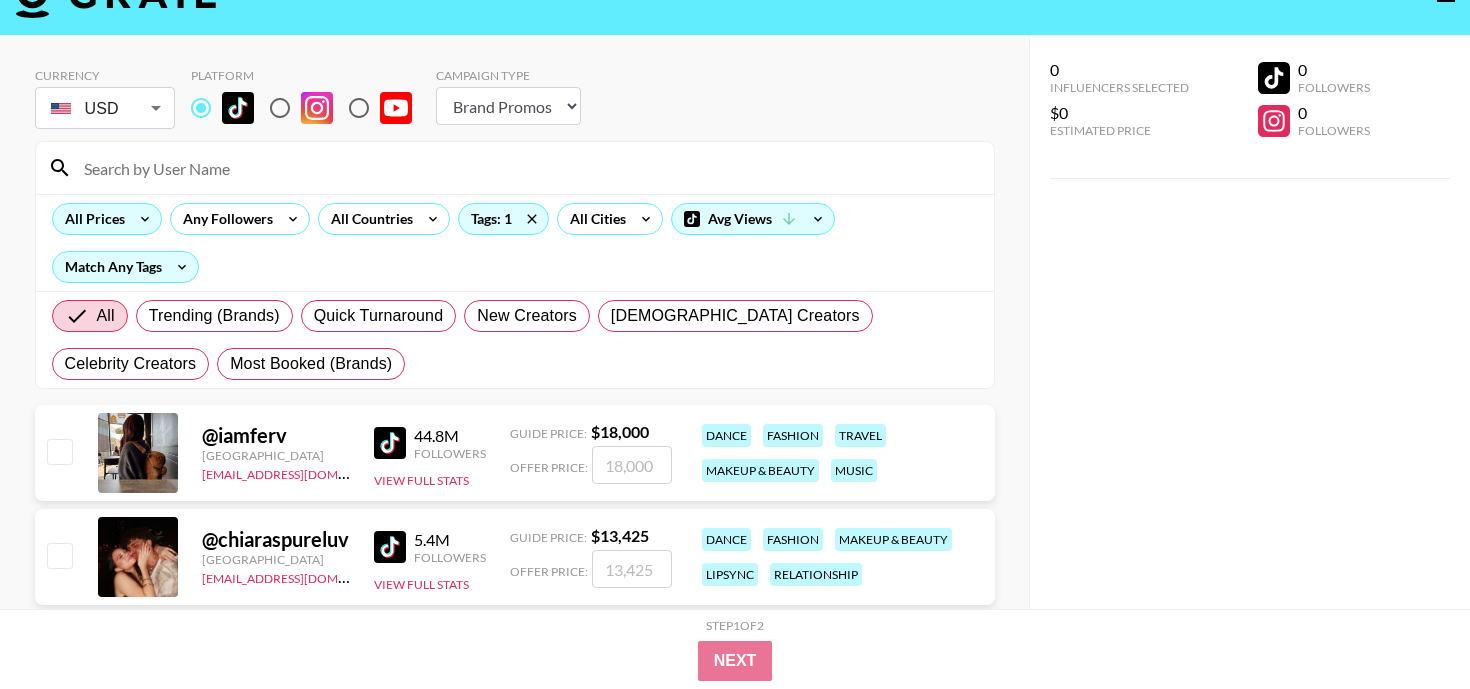 click on "All Prices" at bounding box center [91, 219] 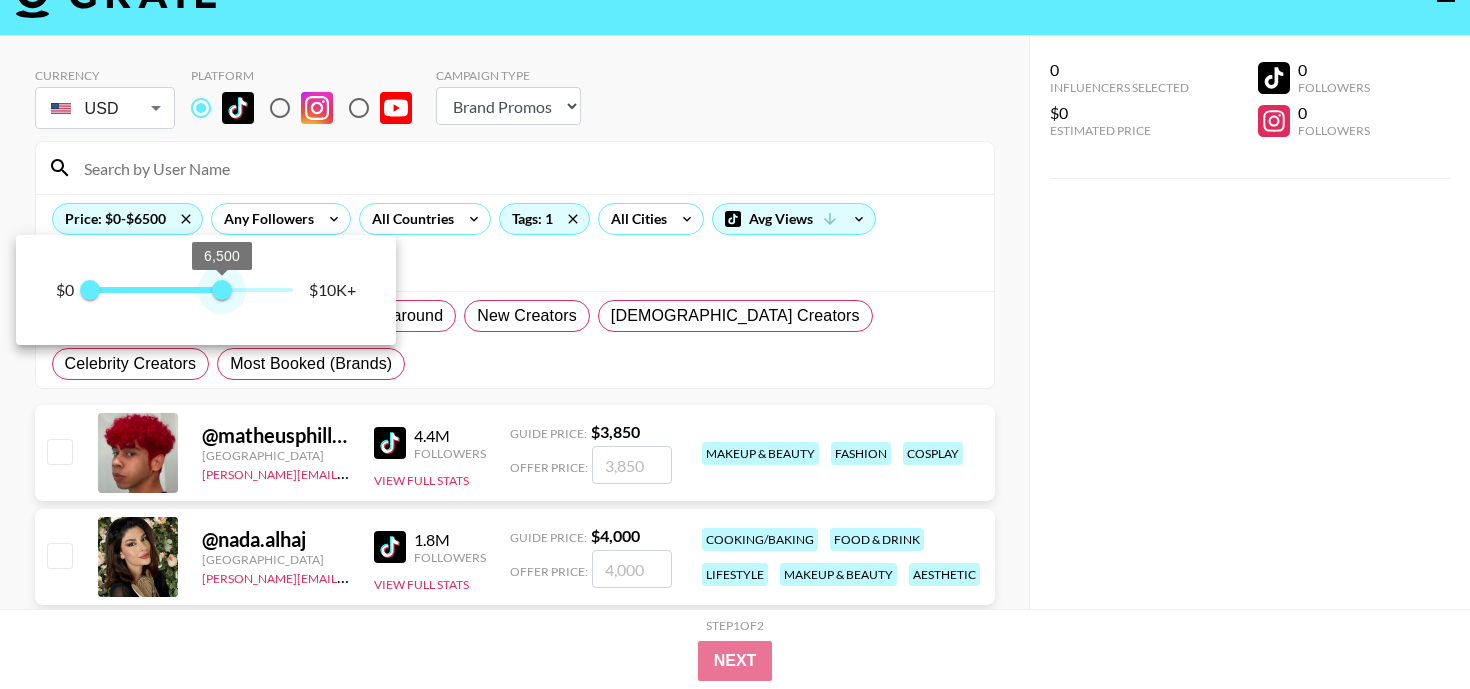 drag, startPoint x: 295, startPoint y: 291, endPoint x: 222, endPoint y: 295, distance: 73.109505 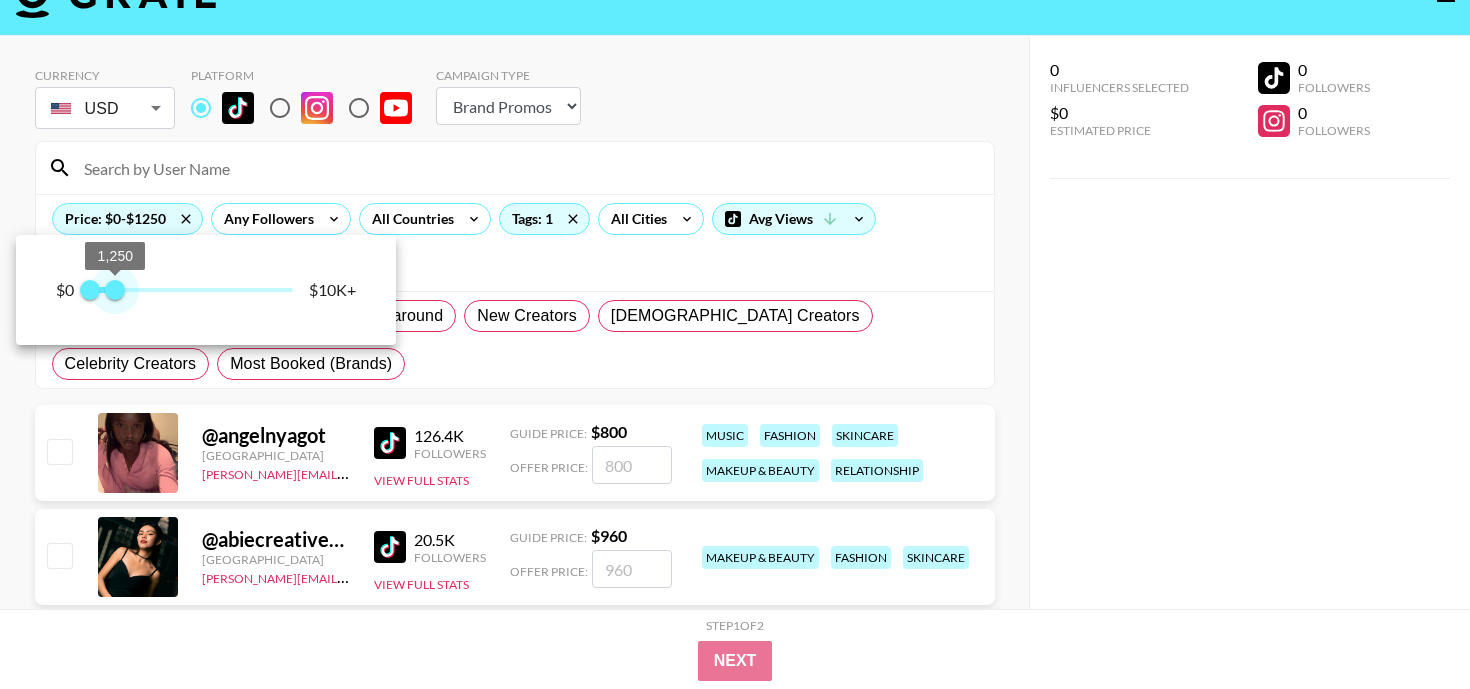 type on "1000" 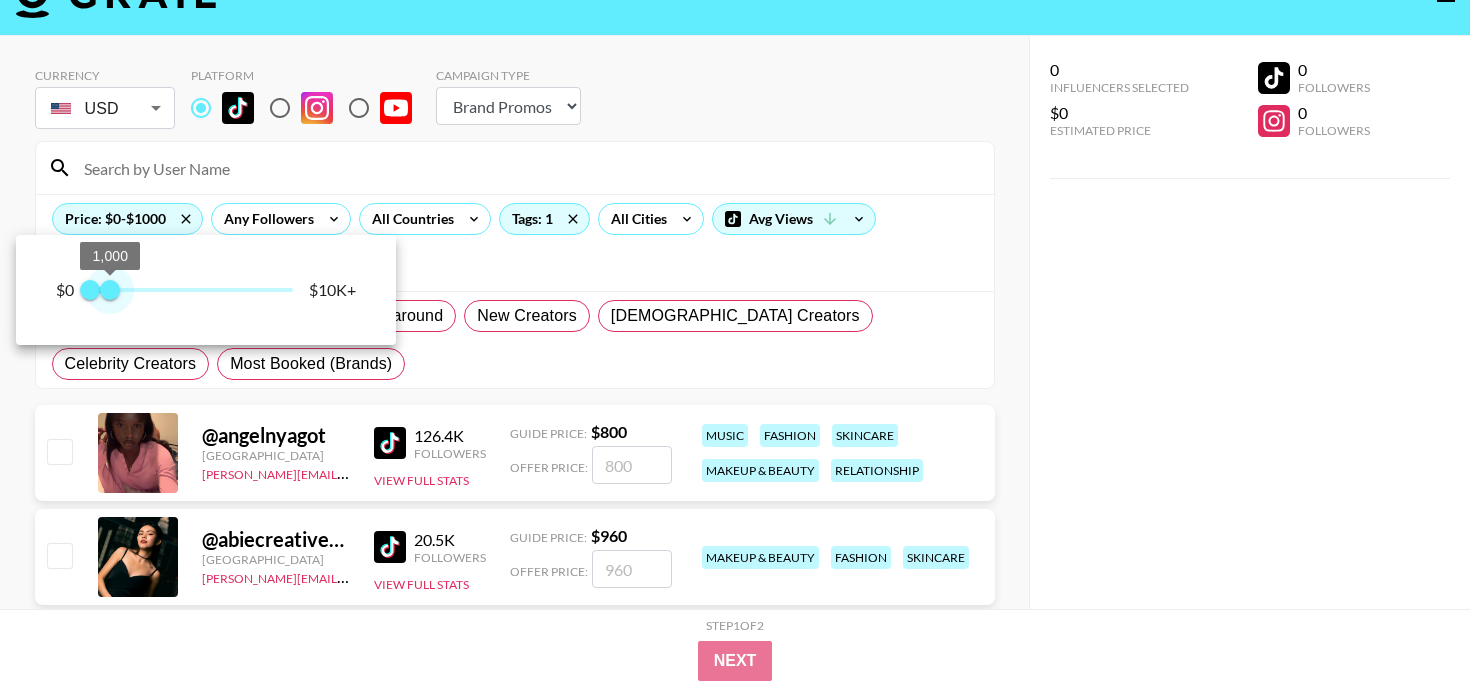 drag, startPoint x: 219, startPoint y: 293, endPoint x: 110, endPoint y: 294, distance: 109.004585 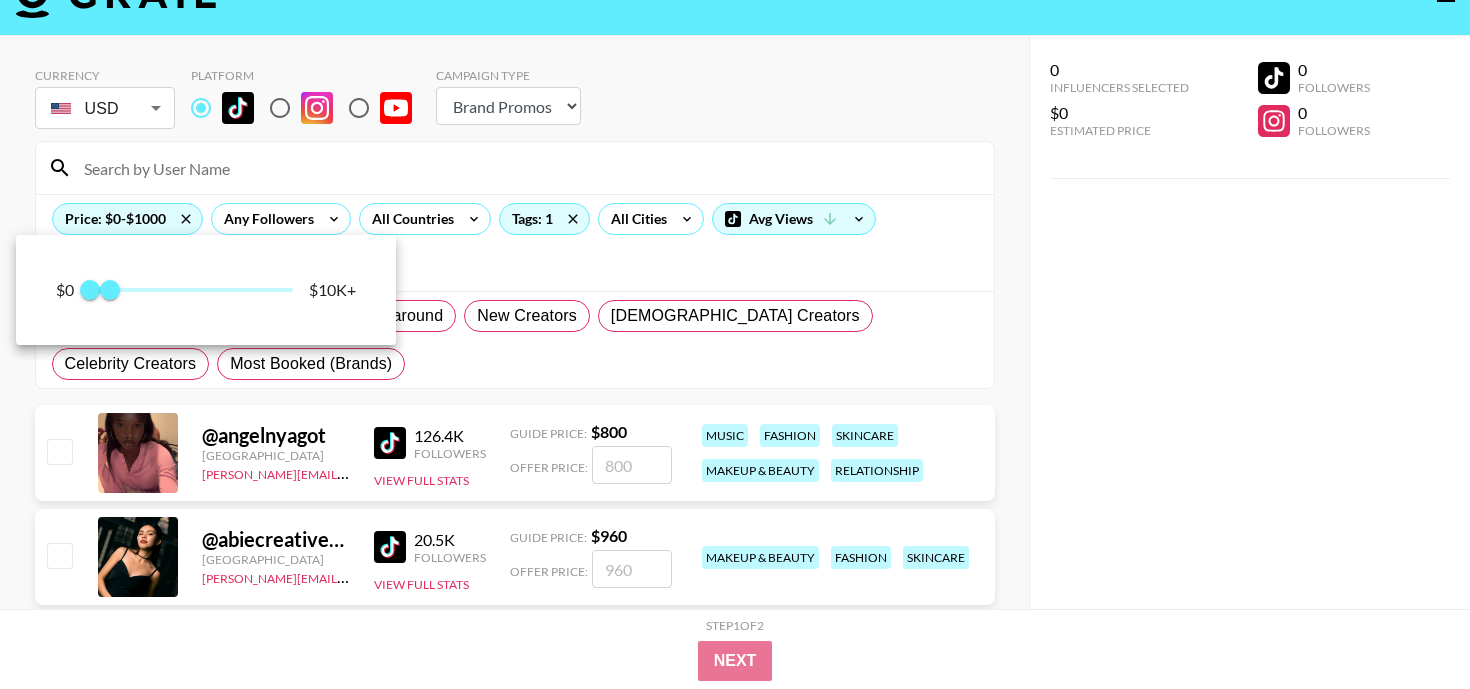 click at bounding box center (735, 344) 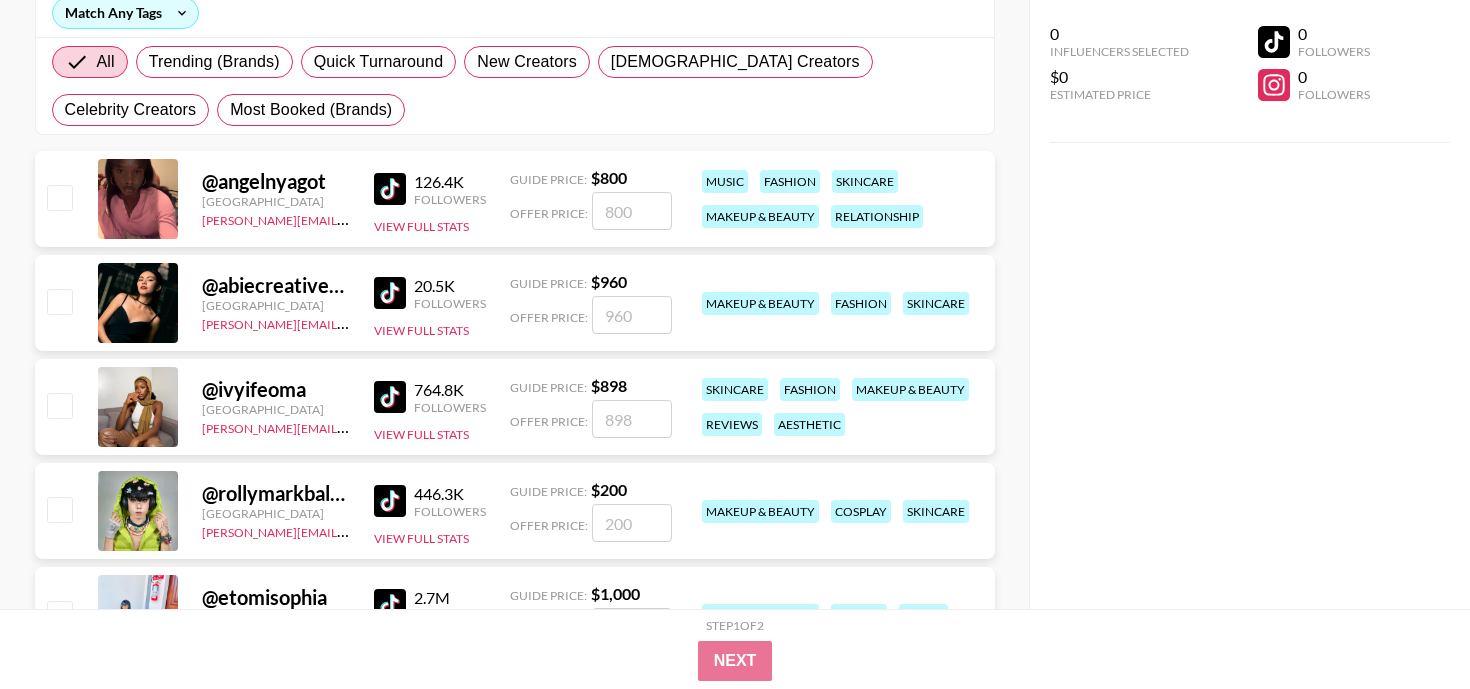 scroll, scrollTop: 300, scrollLeft: 0, axis: vertical 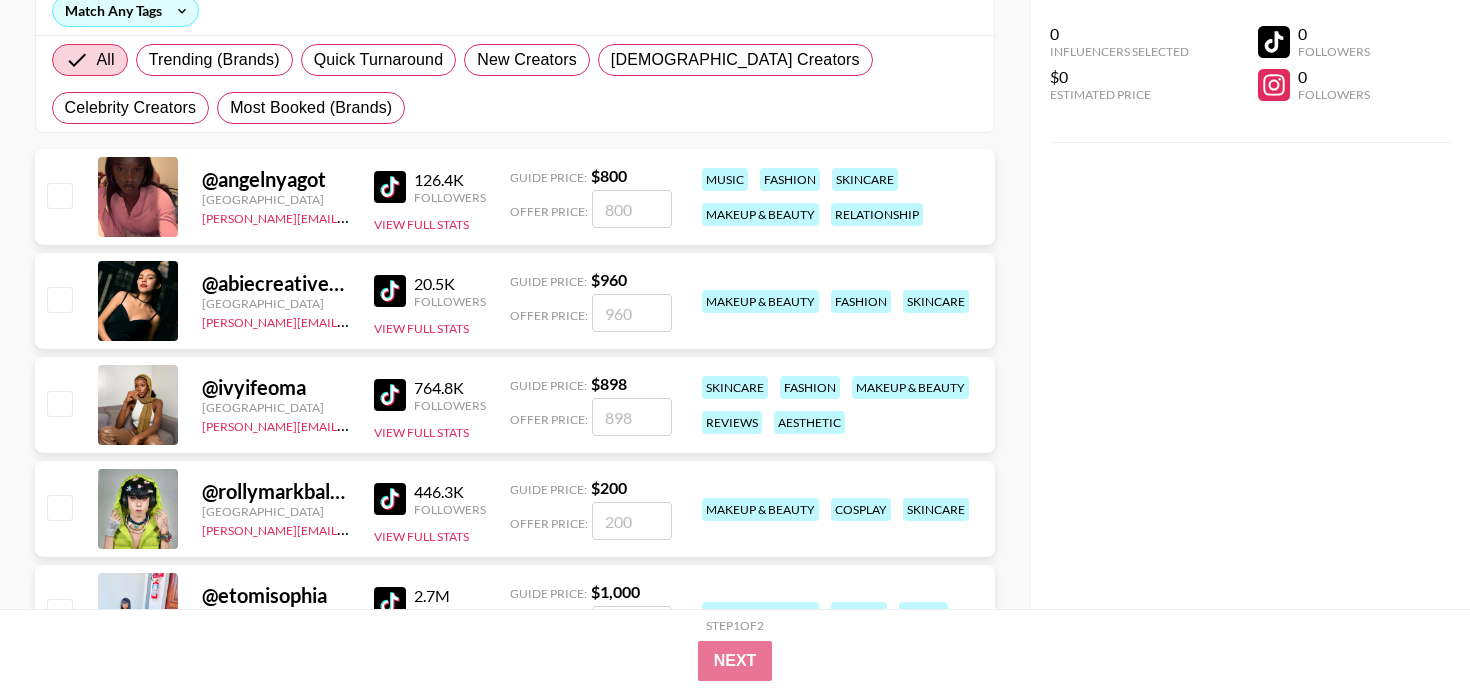 click on "@ abiecreativeart Malaysia alexia@grail-talent.com 20.5K Followers View Full Stats Guide Price: $ 960 Offer Price: makeup & beauty fashion skincare" at bounding box center (515, 301) 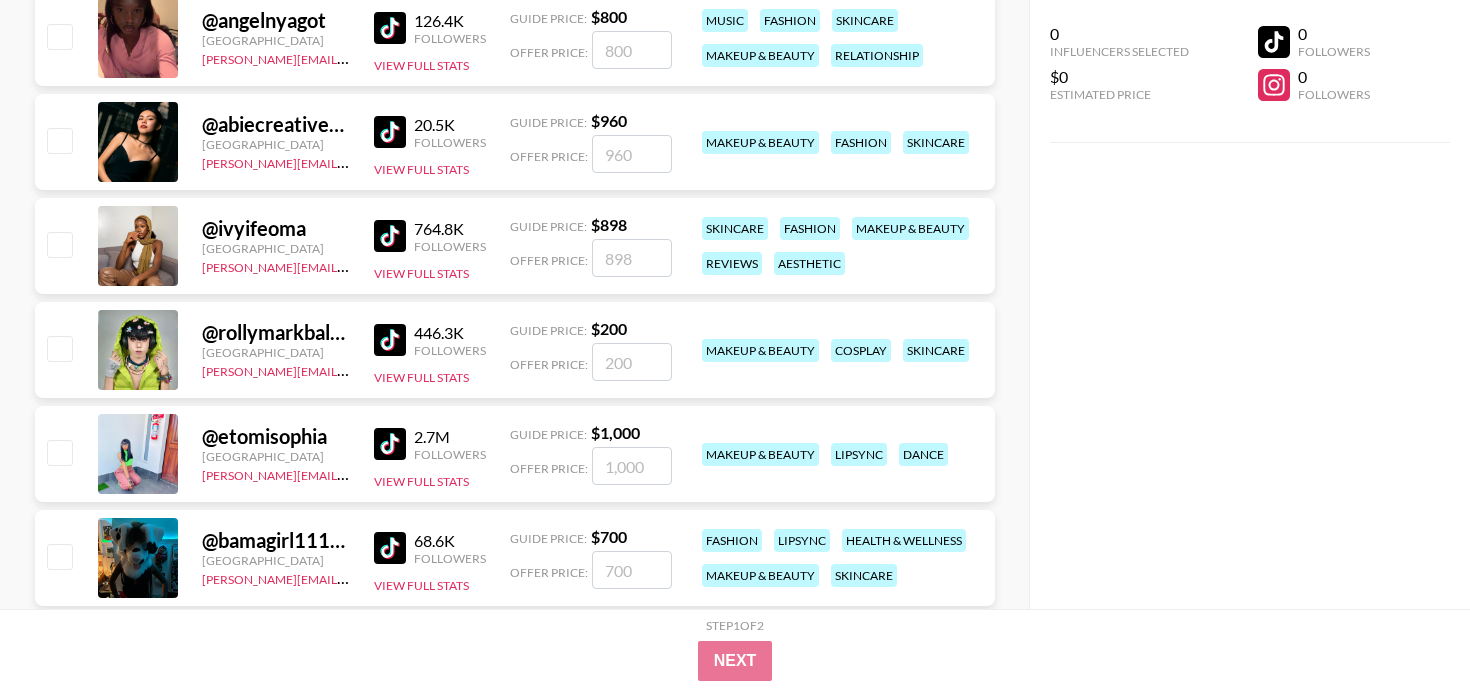 scroll, scrollTop: 476, scrollLeft: 0, axis: vertical 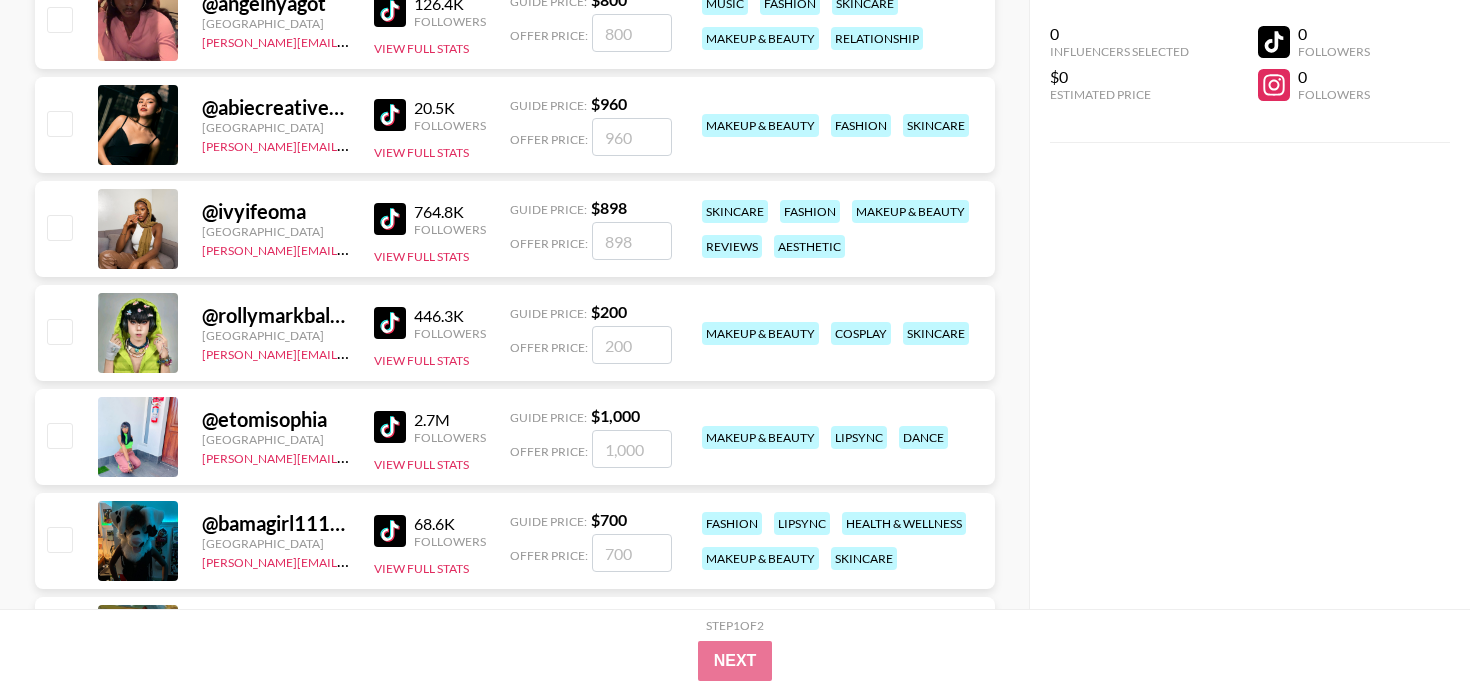click at bounding box center (390, 219) 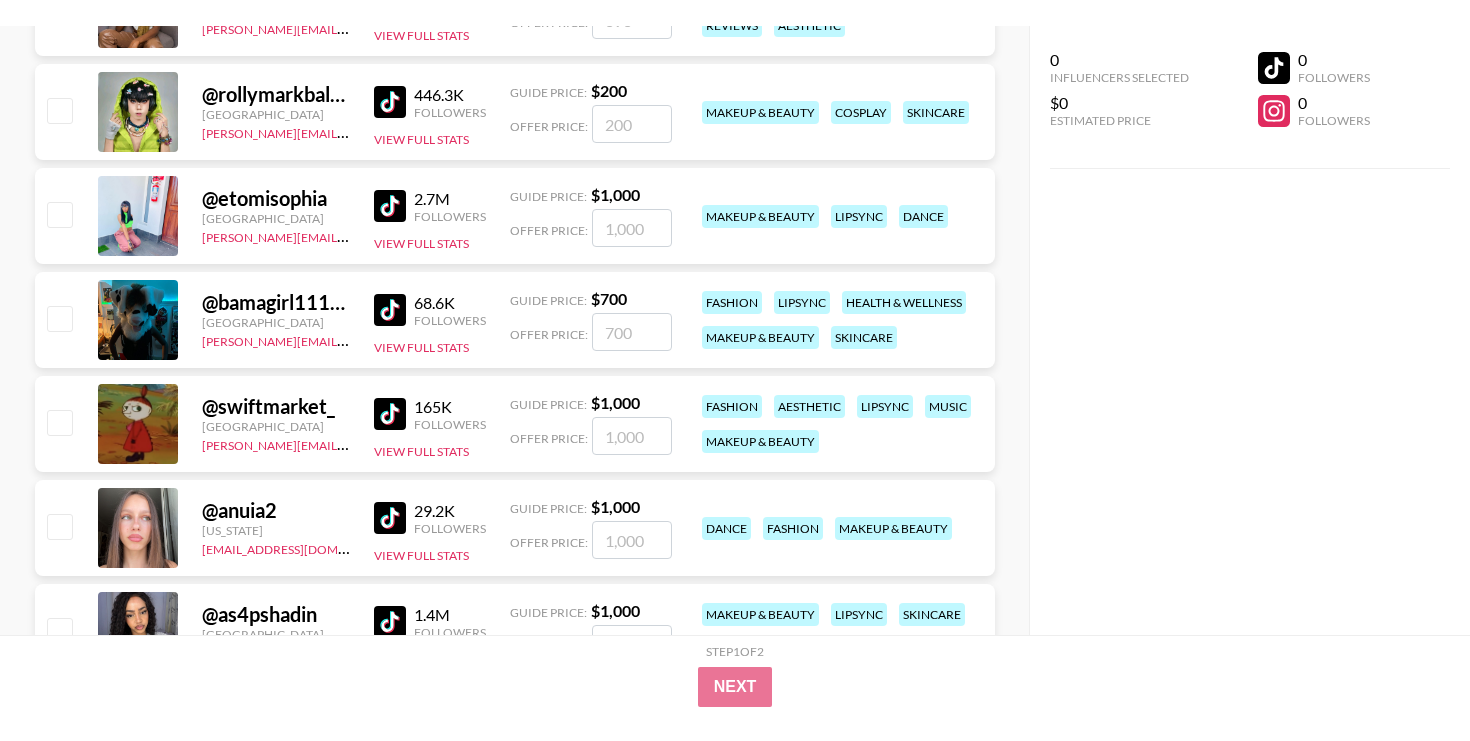 scroll, scrollTop: 727, scrollLeft: 0, axis: vertical 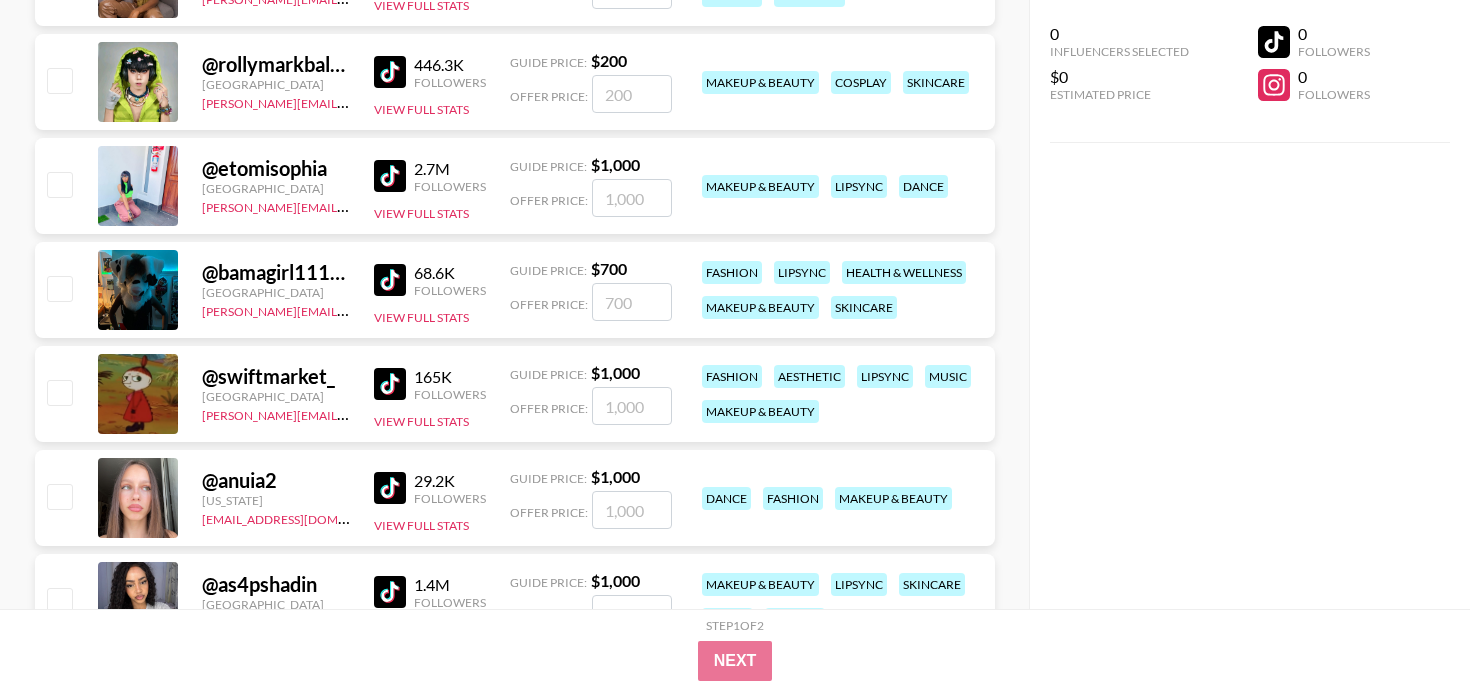 click at bounding box center [390, 384] 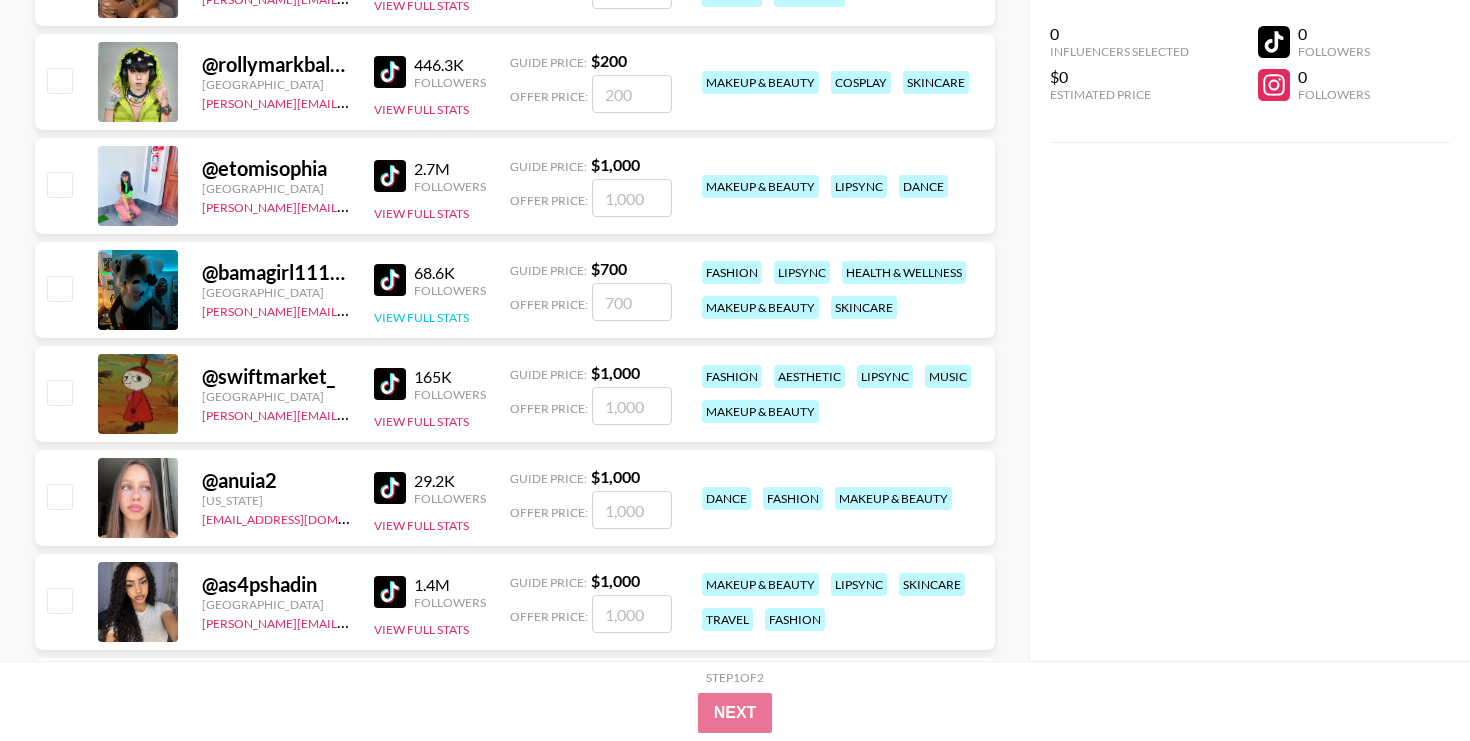 scroll, scrollTop: 0, scrollLeft: 0, axis: both 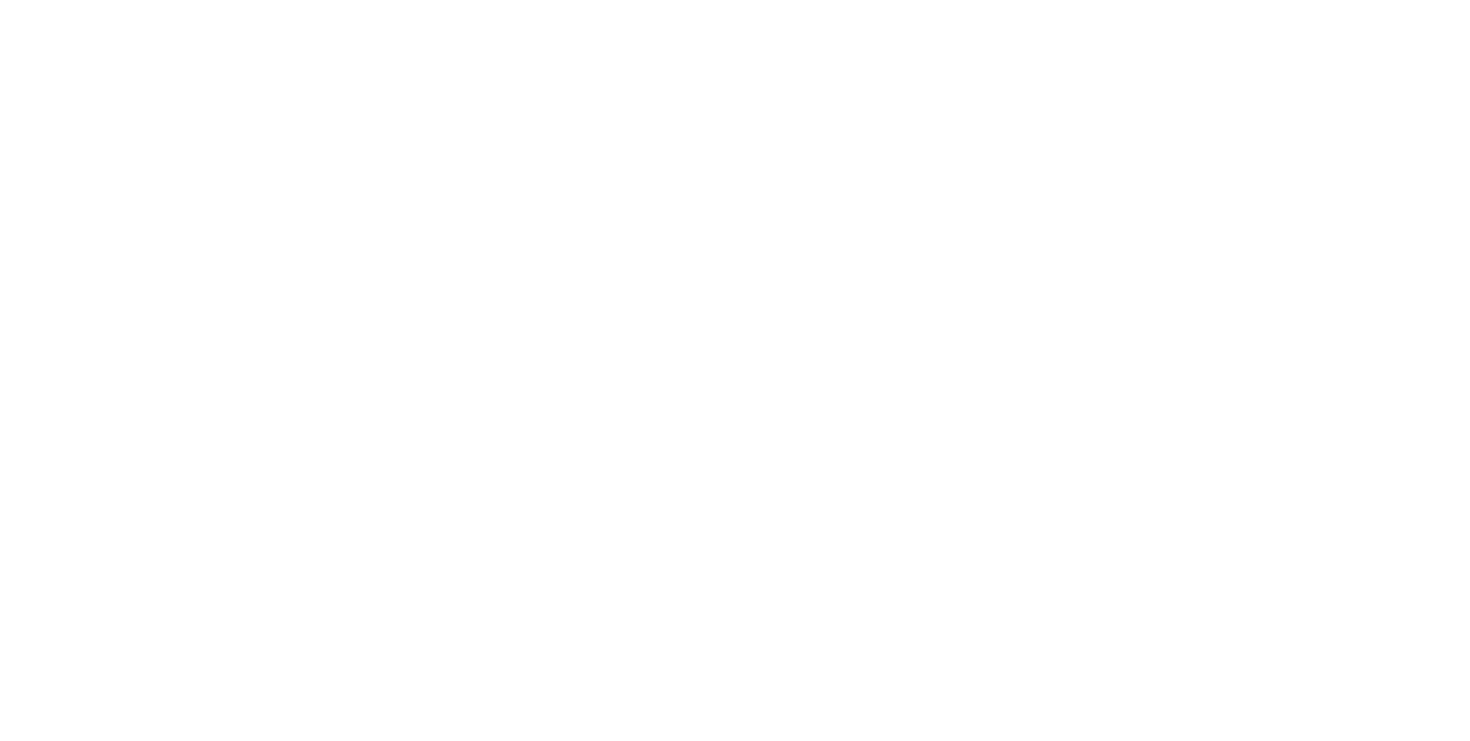 select on "Song" 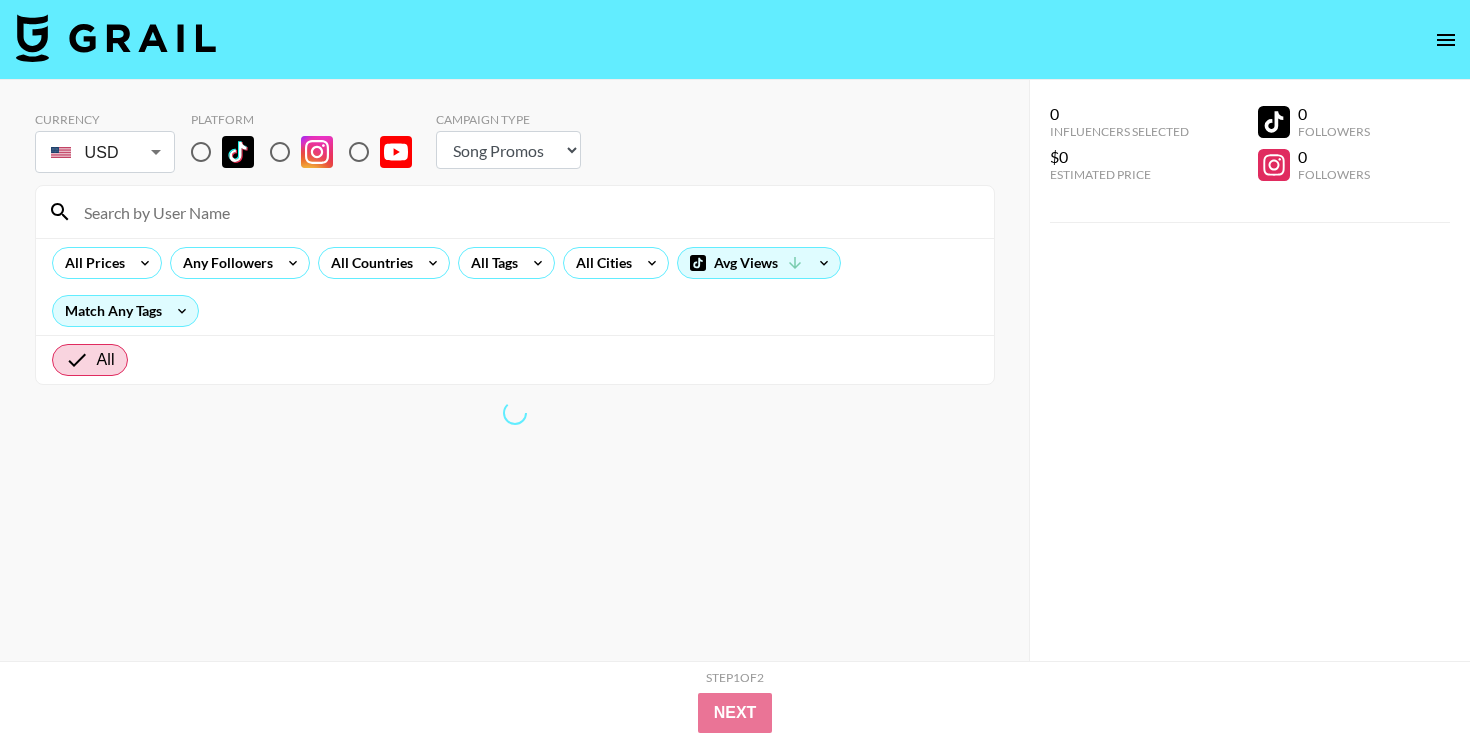 click at bounding box center (527, 212) 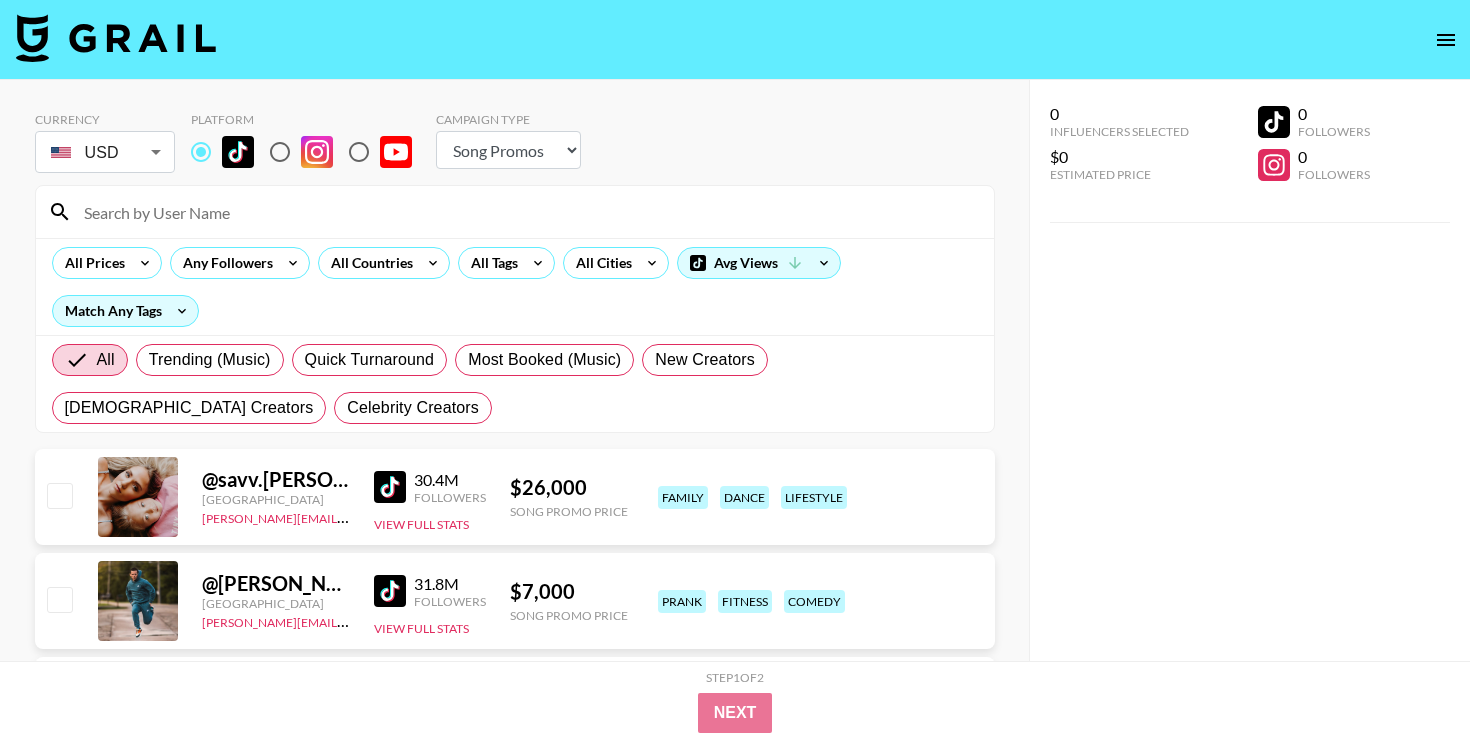 click at bounding box center (527, 212) 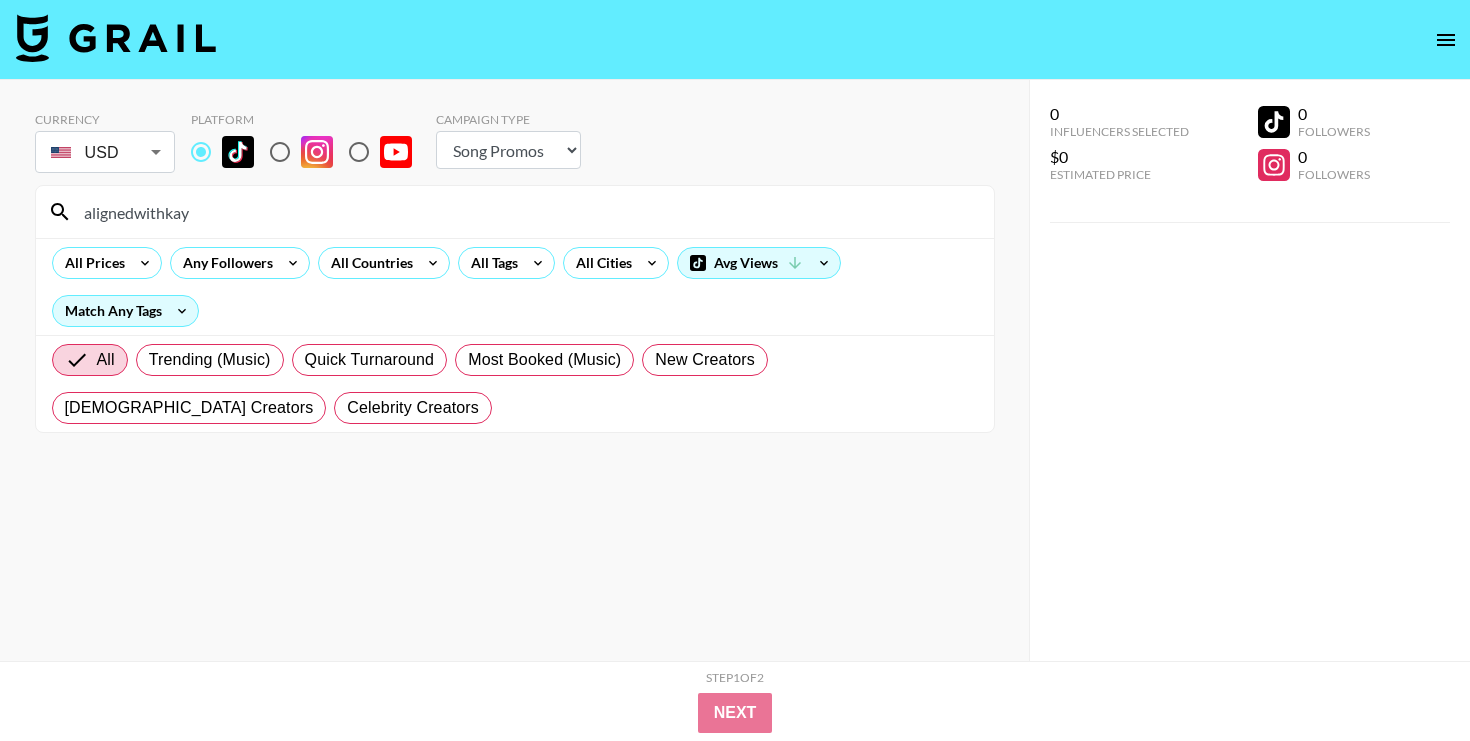 type on "alignedwithkay" 